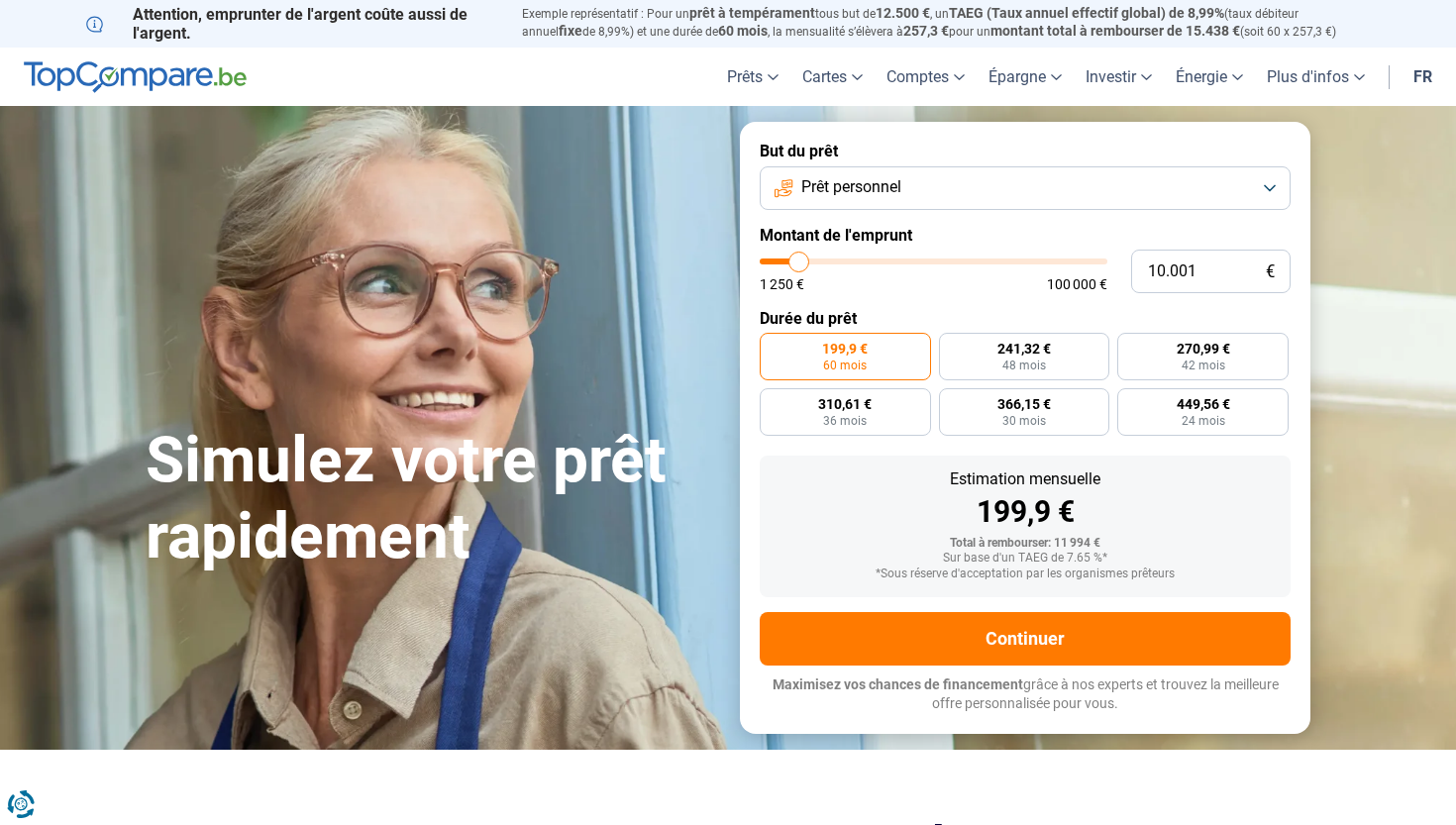 scroll, scrollTop: 0, scrollLeft: 0, axis: both 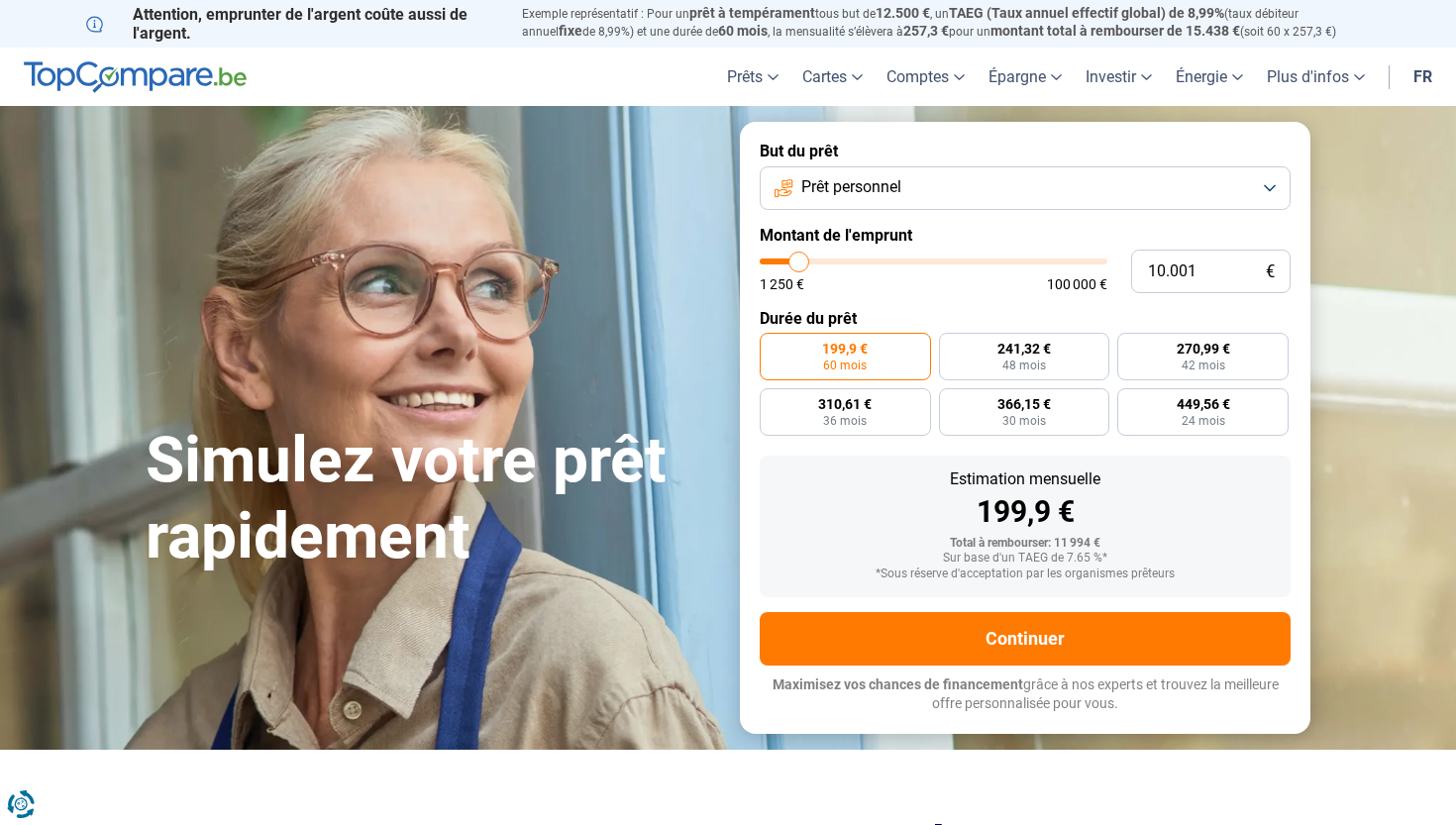 click on "Prêt personnel" at bounding box center [1025, 188] 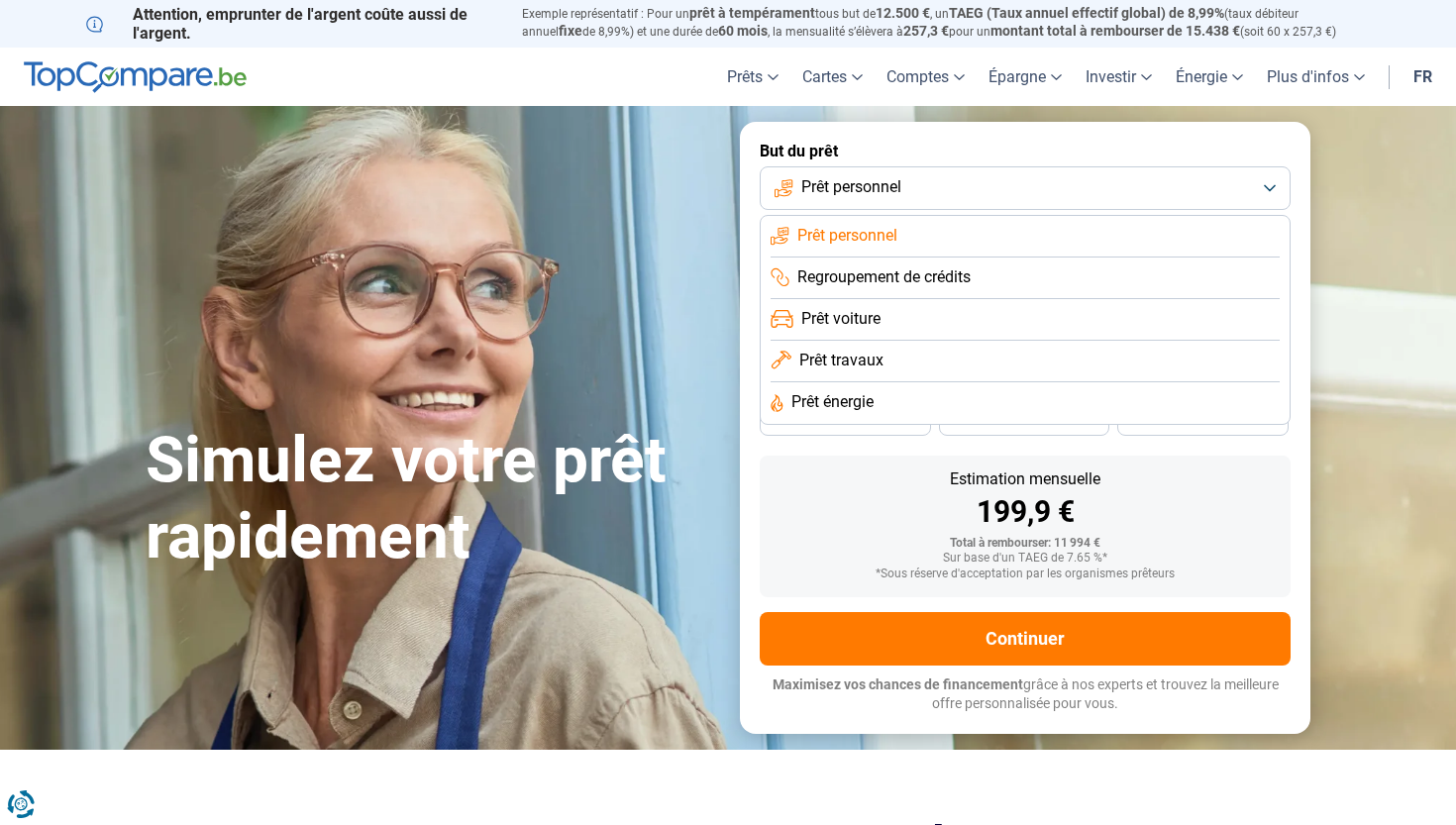 click on "Regroupement de crédits" at bounding box center (884, 277) 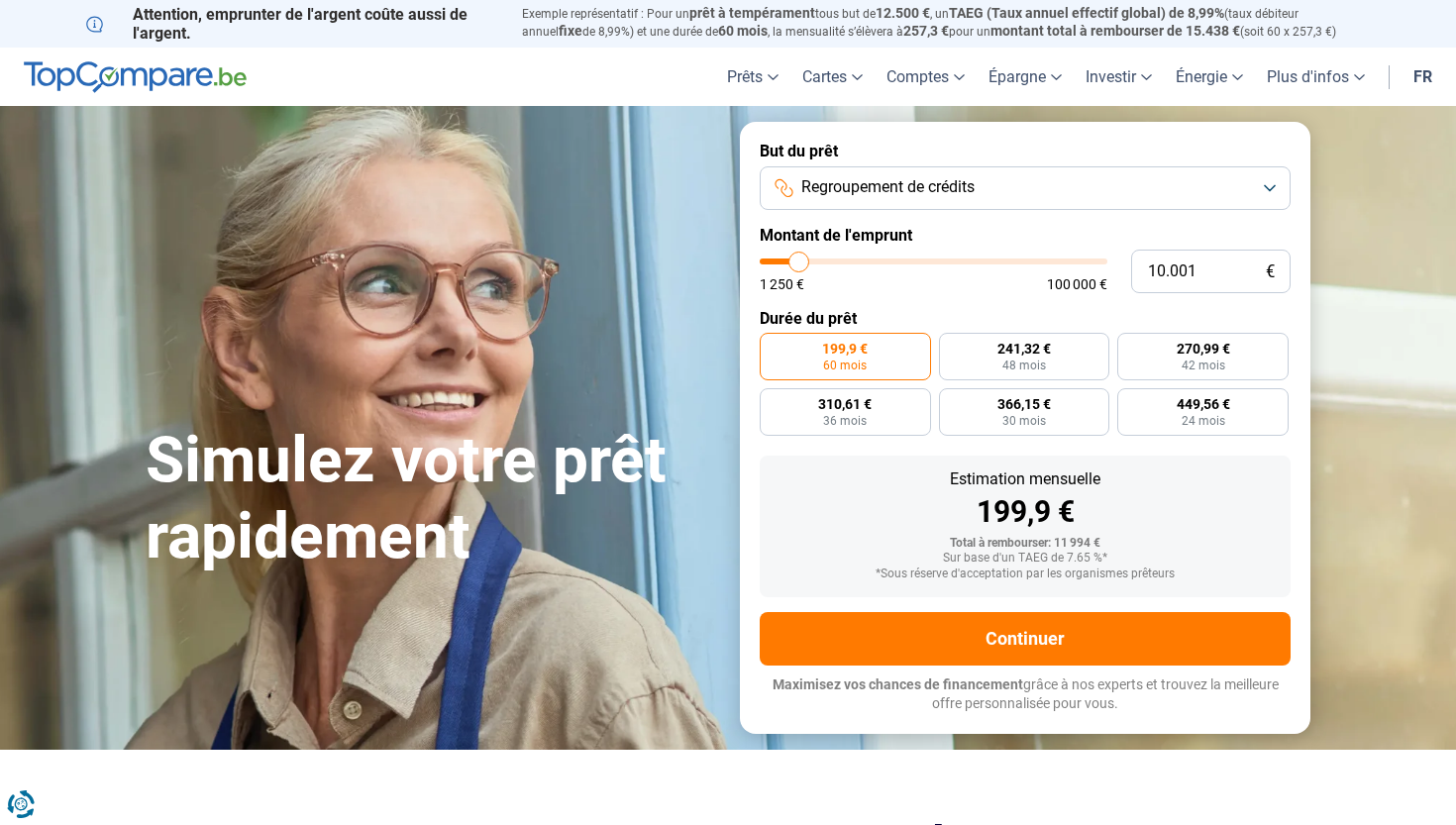 click on "Regroupement de crédits" at bounding box center (1025, 188) 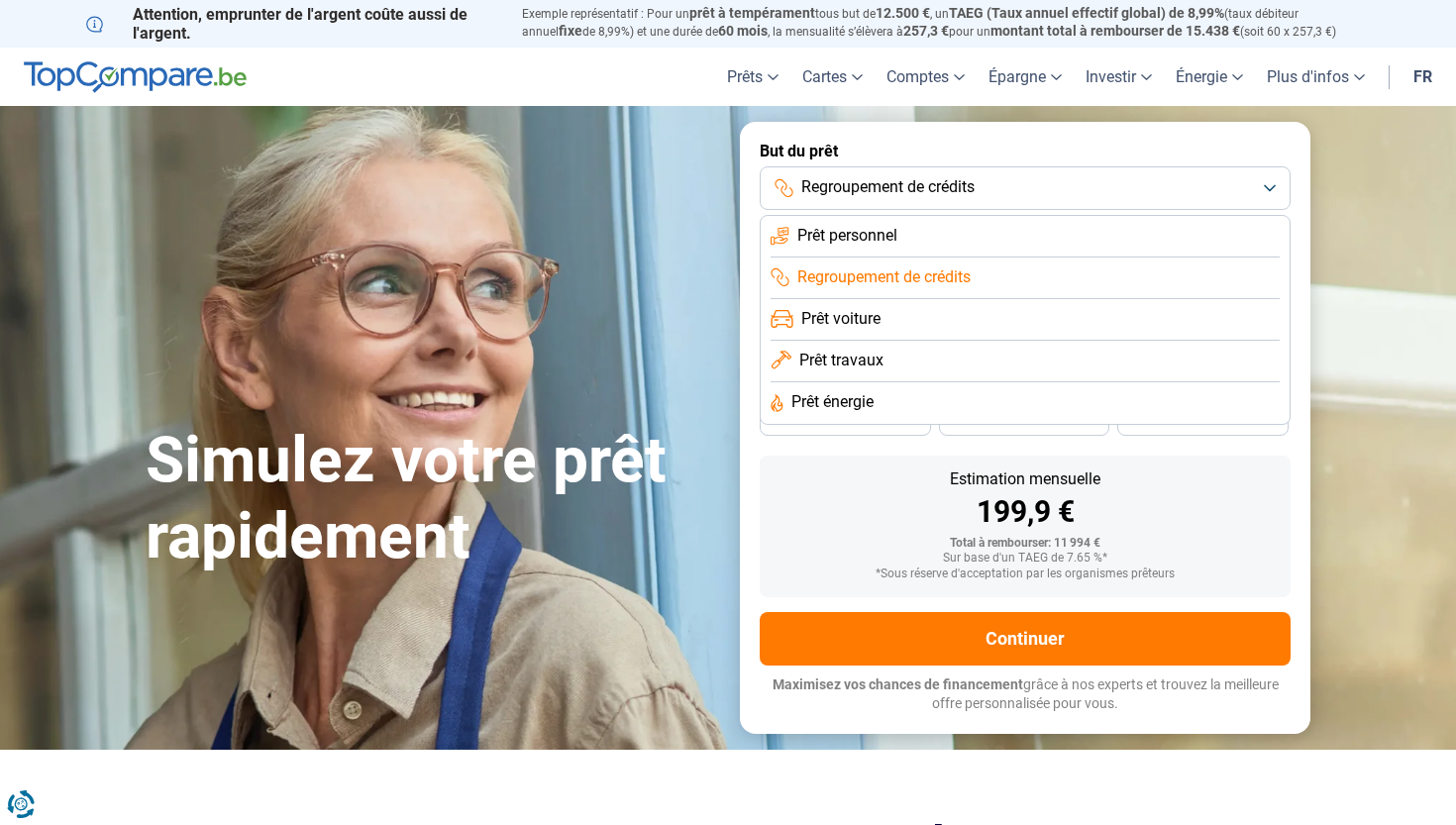 click on "Prêt personnel" at bounding box center (847, 236) 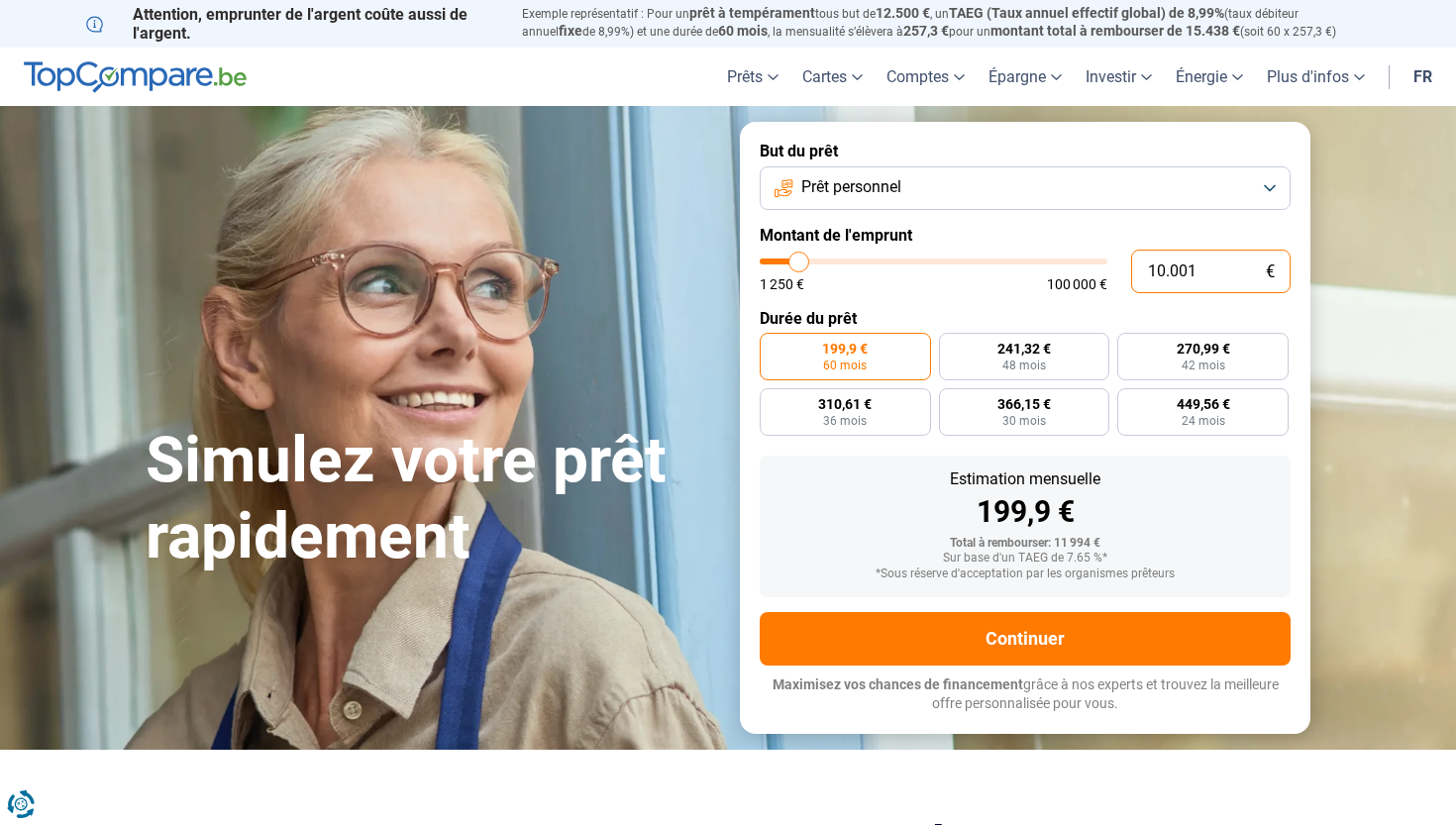 drag, startPoint x: 1205, startPoint y: 275, endPoint x: 1140, endPoint y: 267, distance: 65.49046 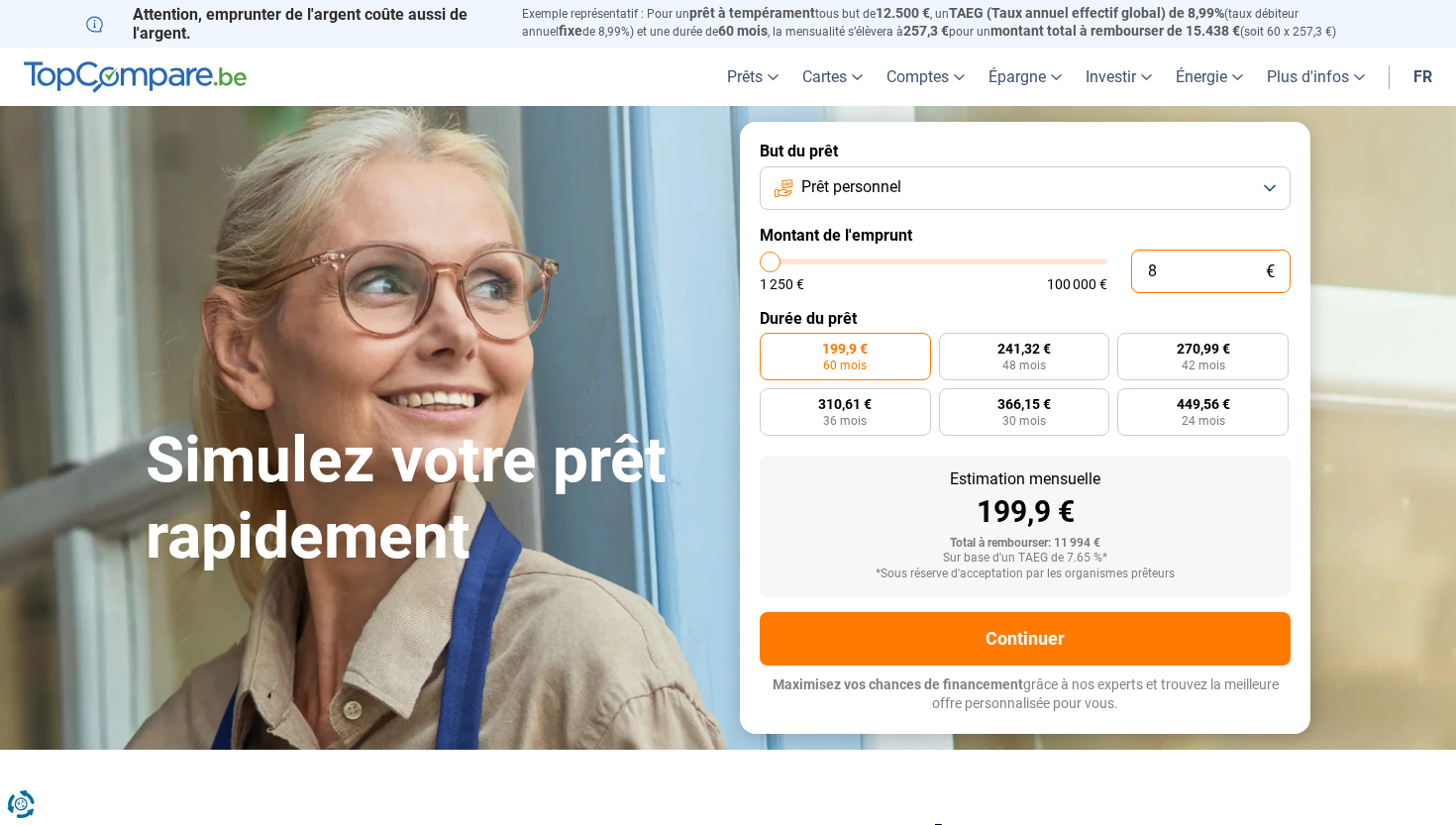 type on "80" 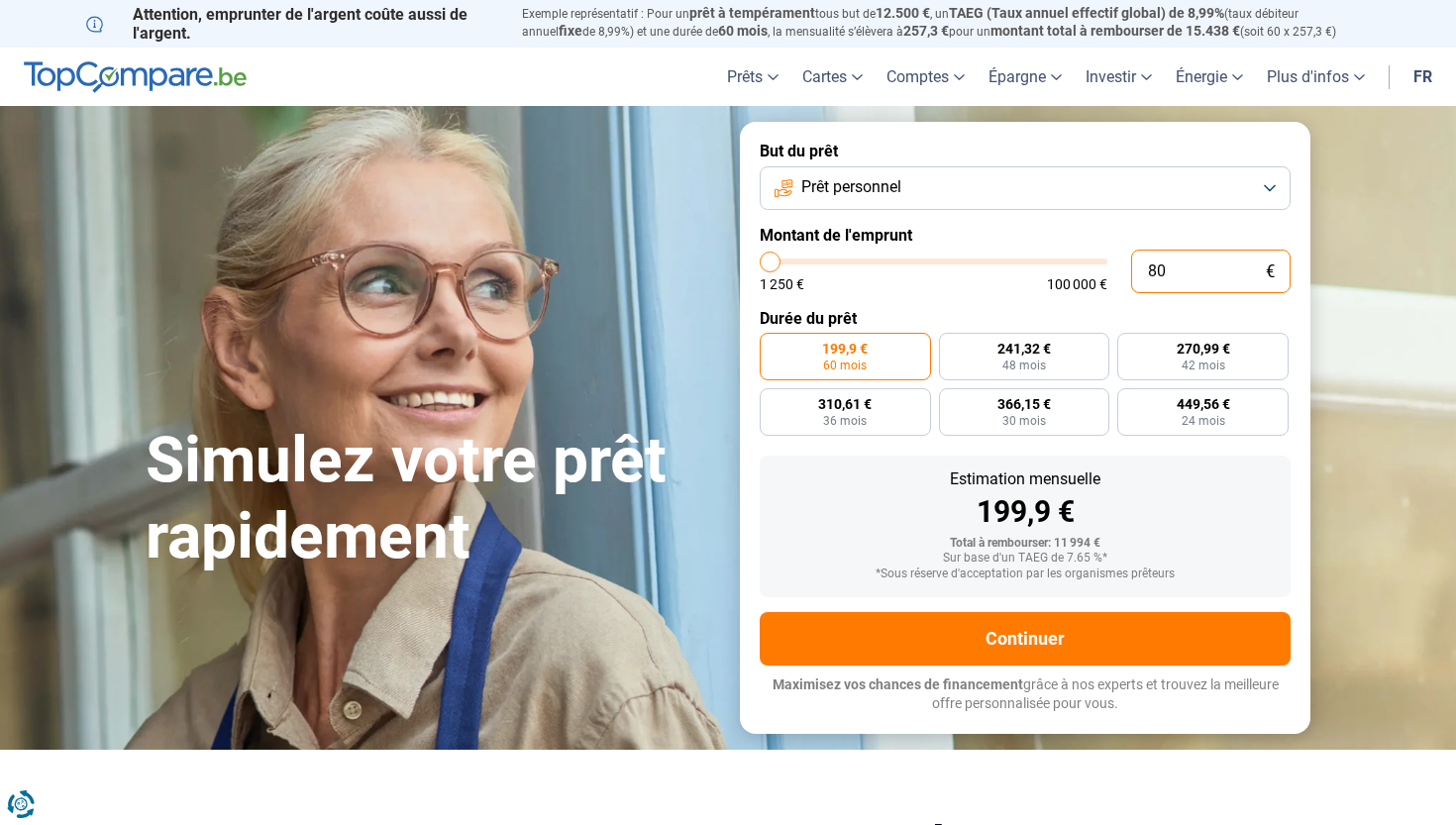 type on "800" 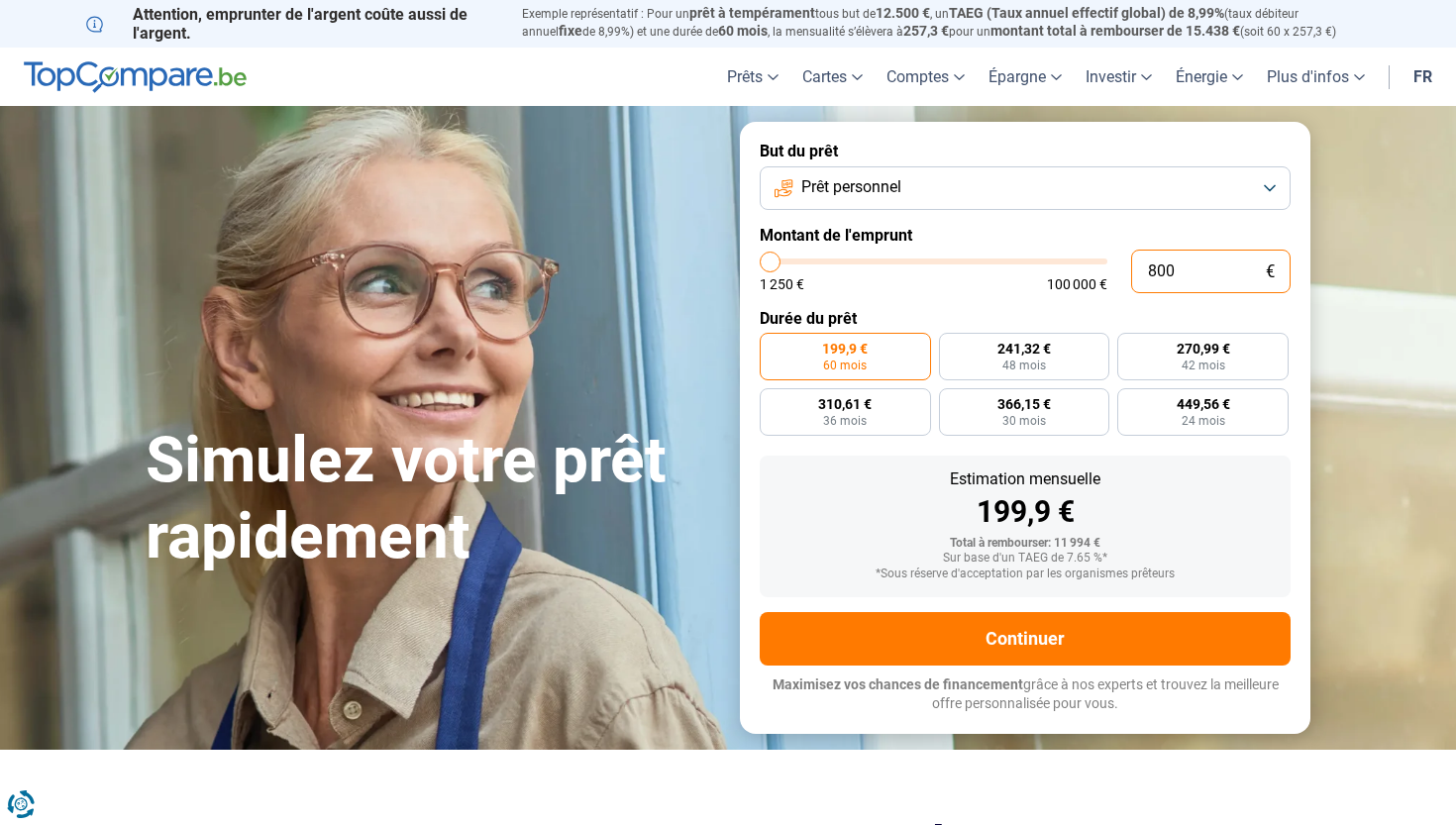 type on "8.000" 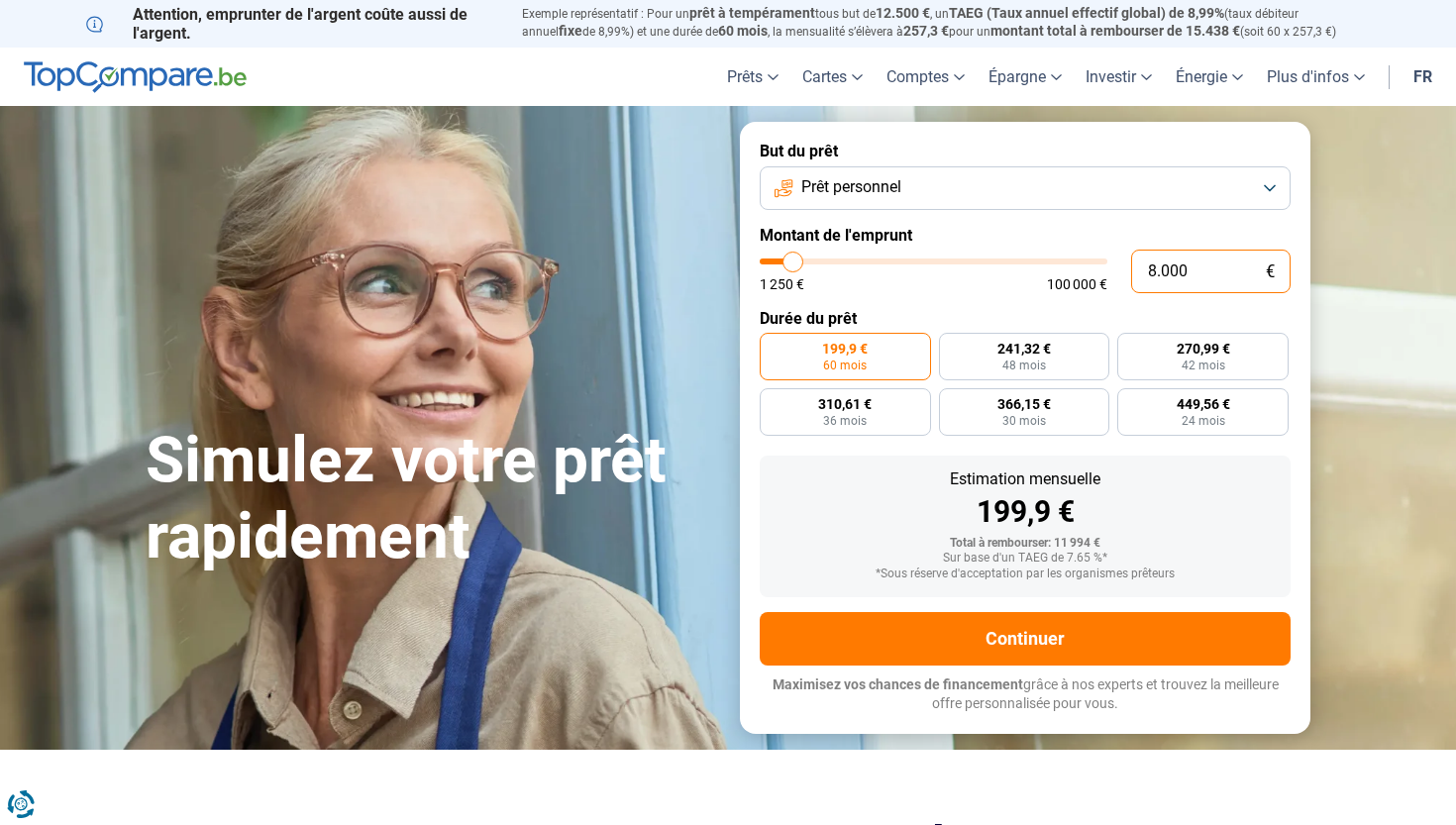 type on "800" 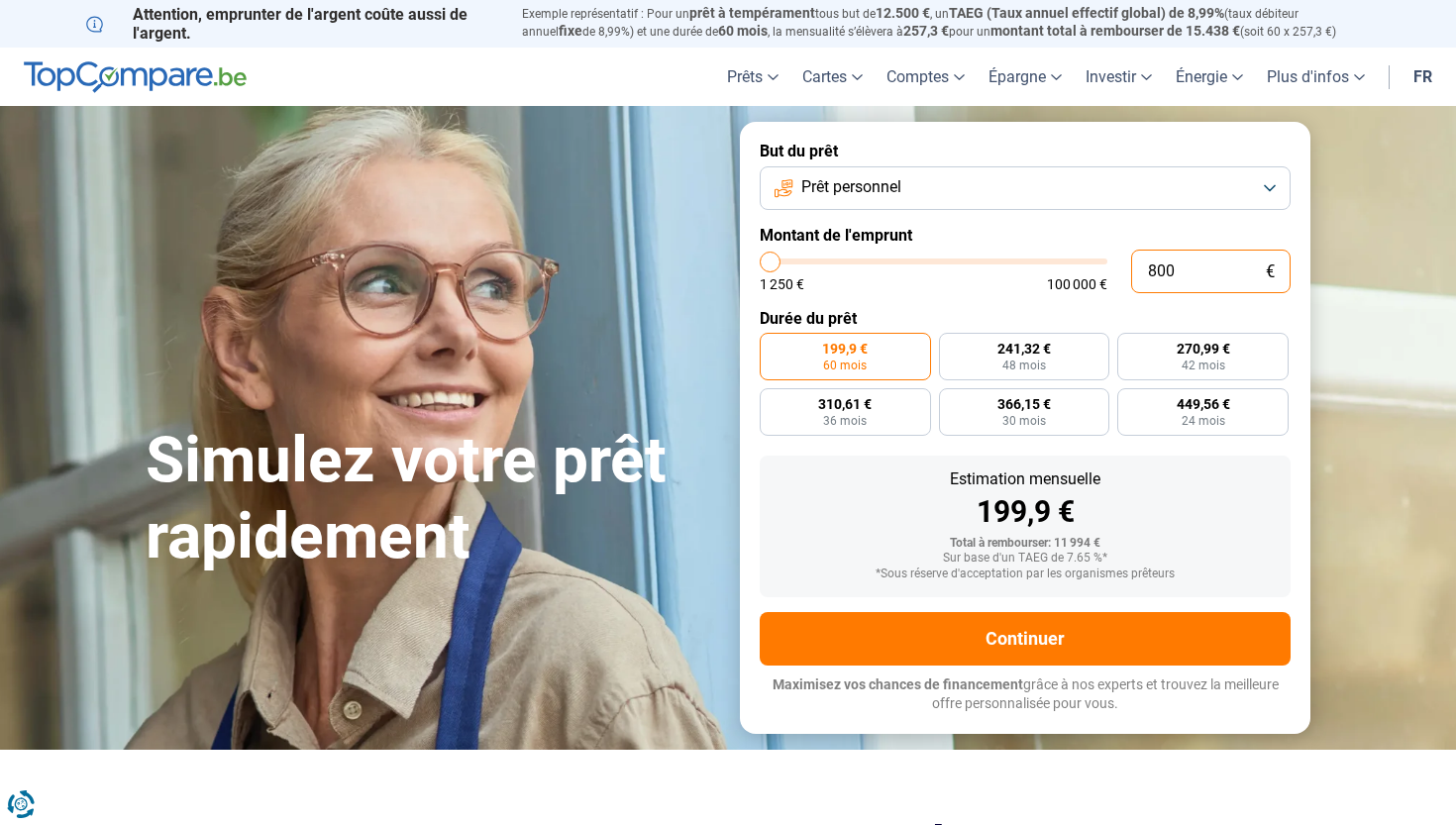 type on "80" 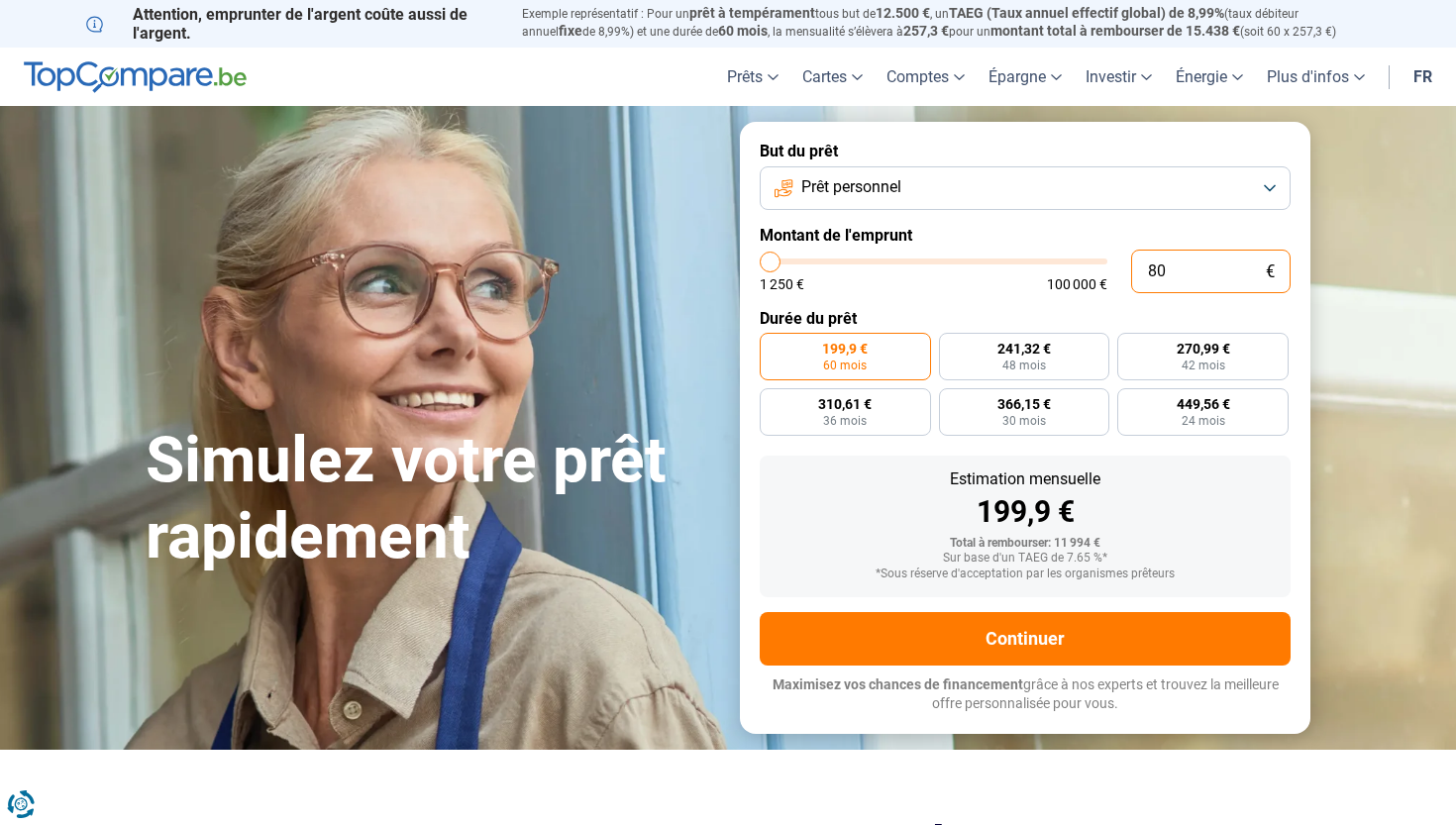 type on "8" 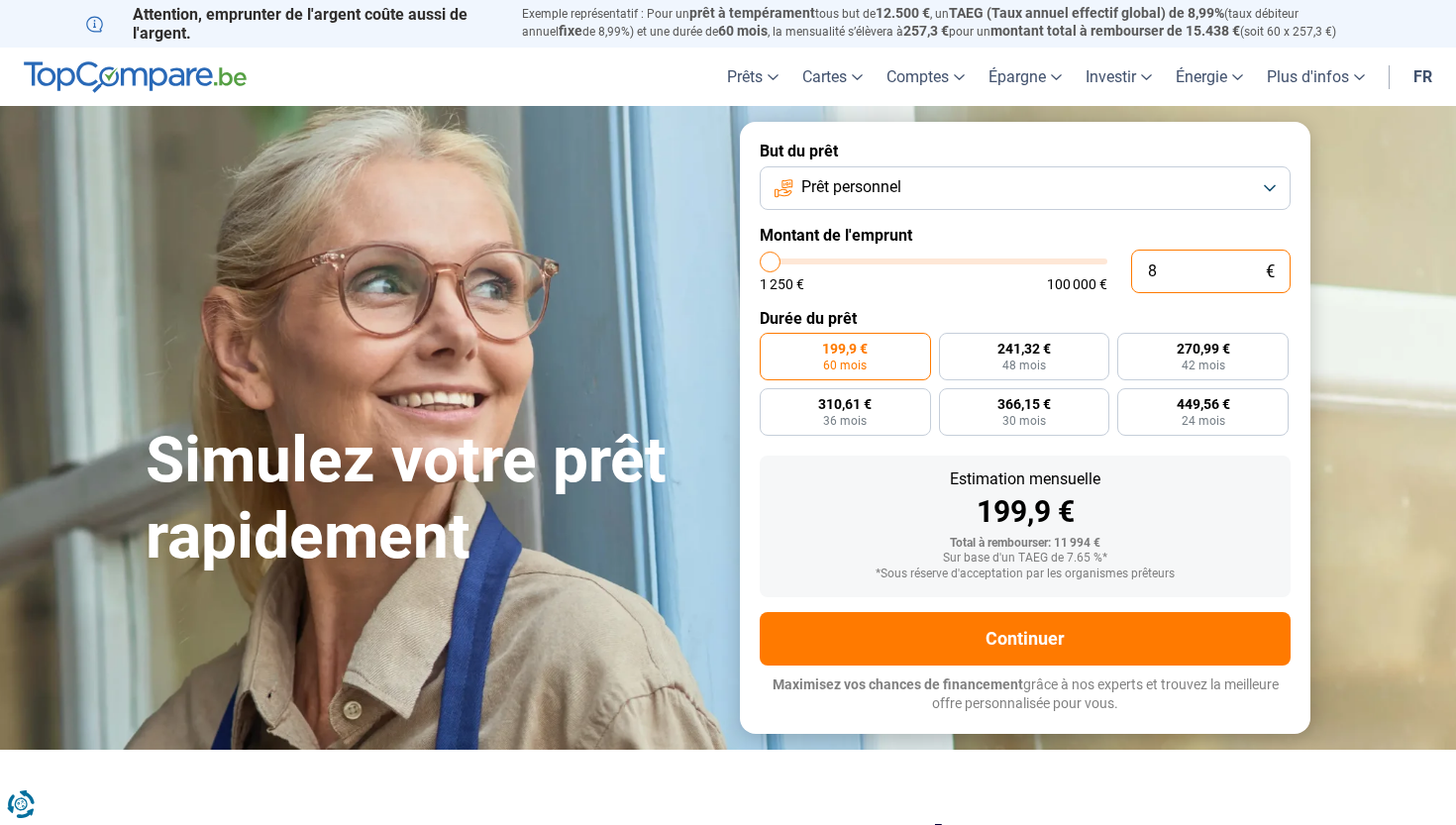 type on "0" 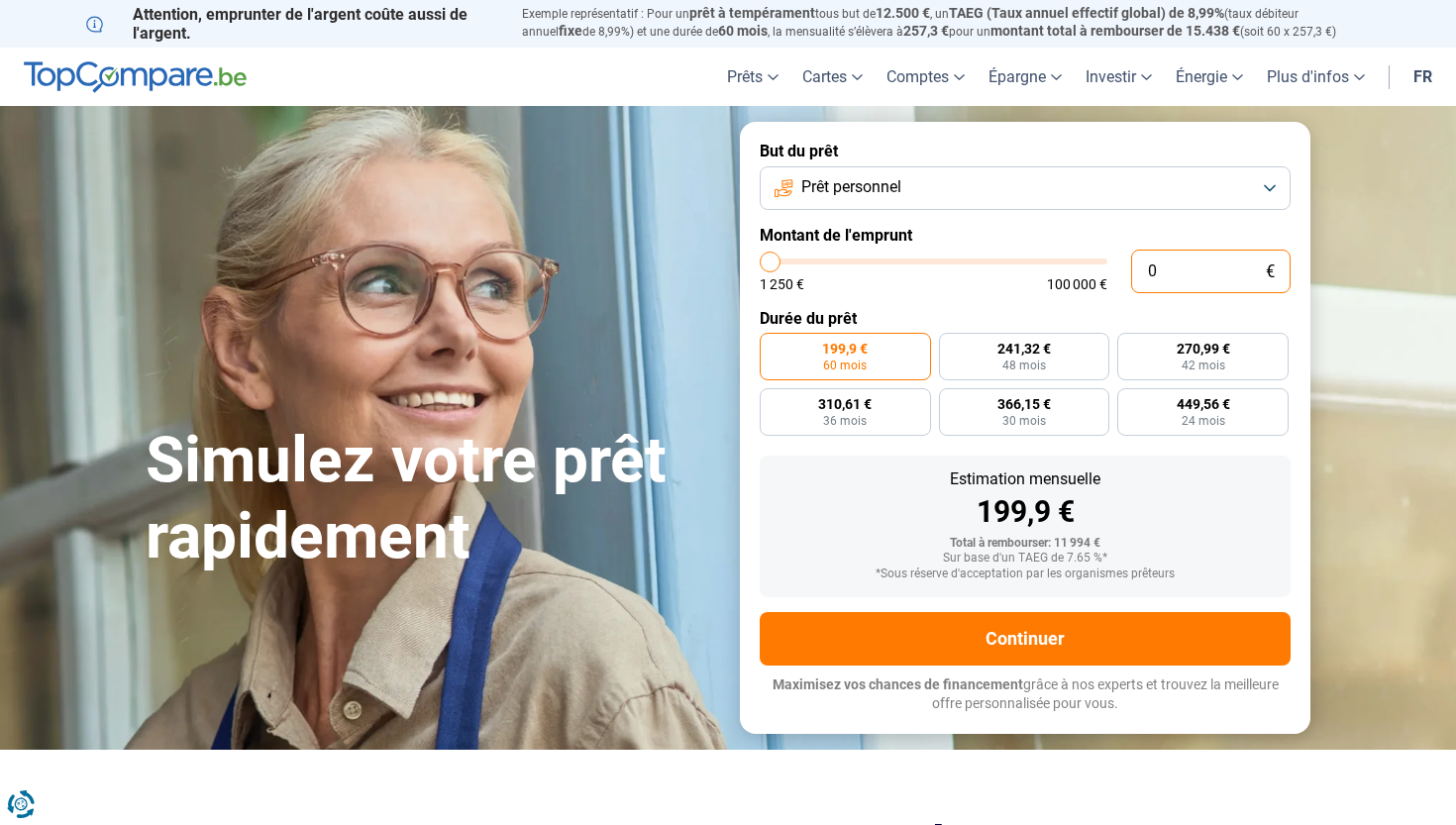 type on "6" 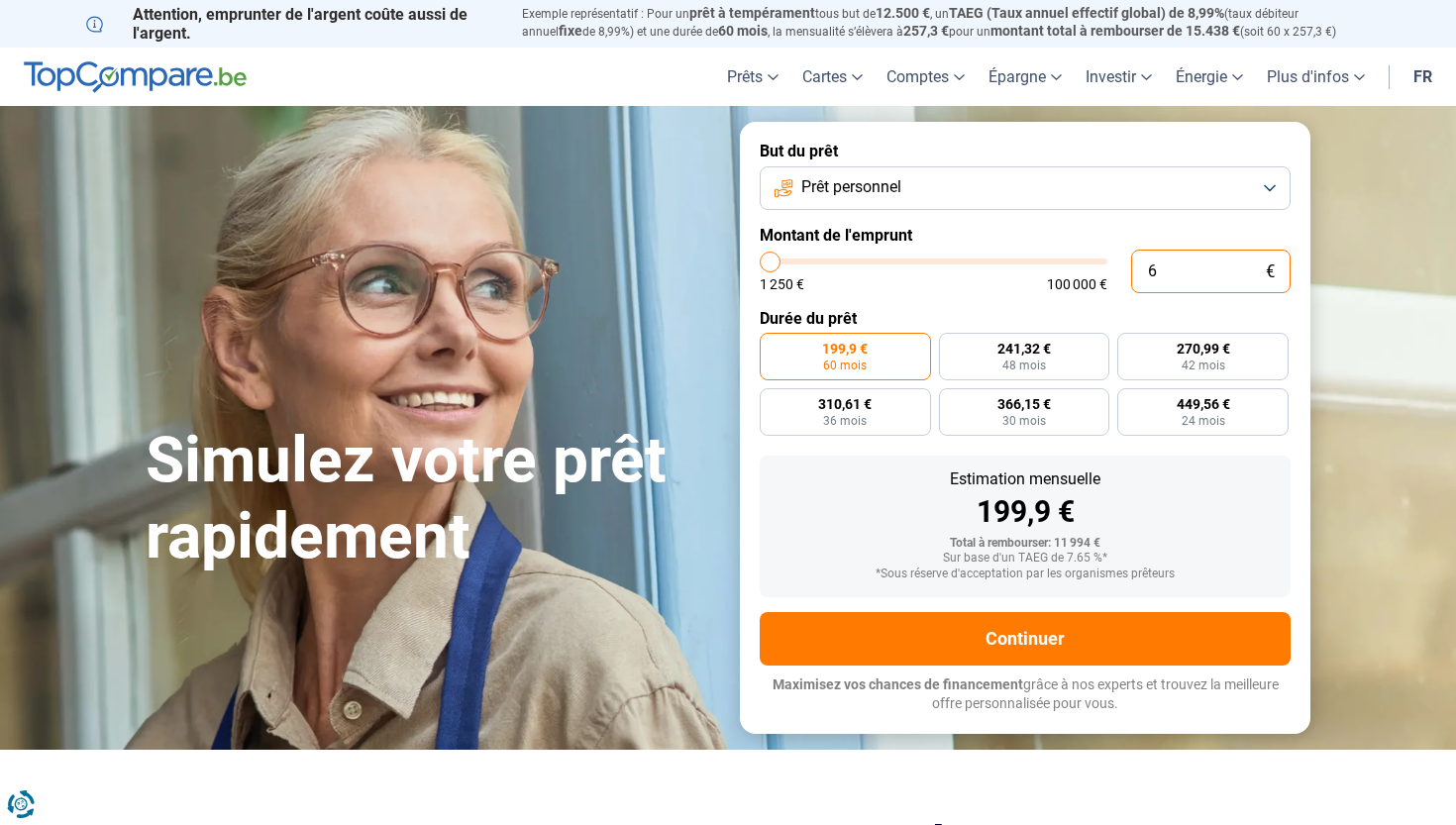 type on "64" 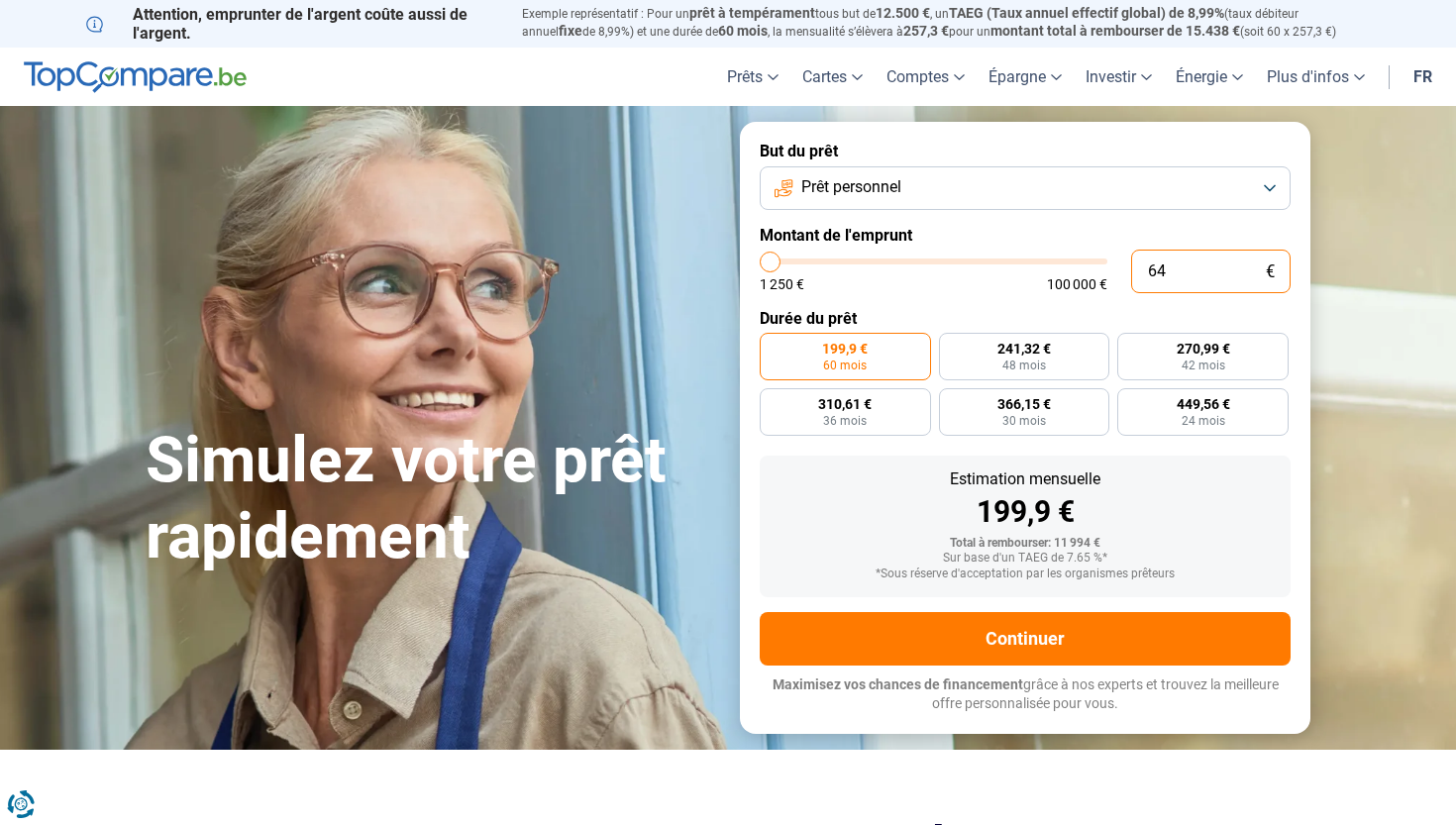 type on "640" 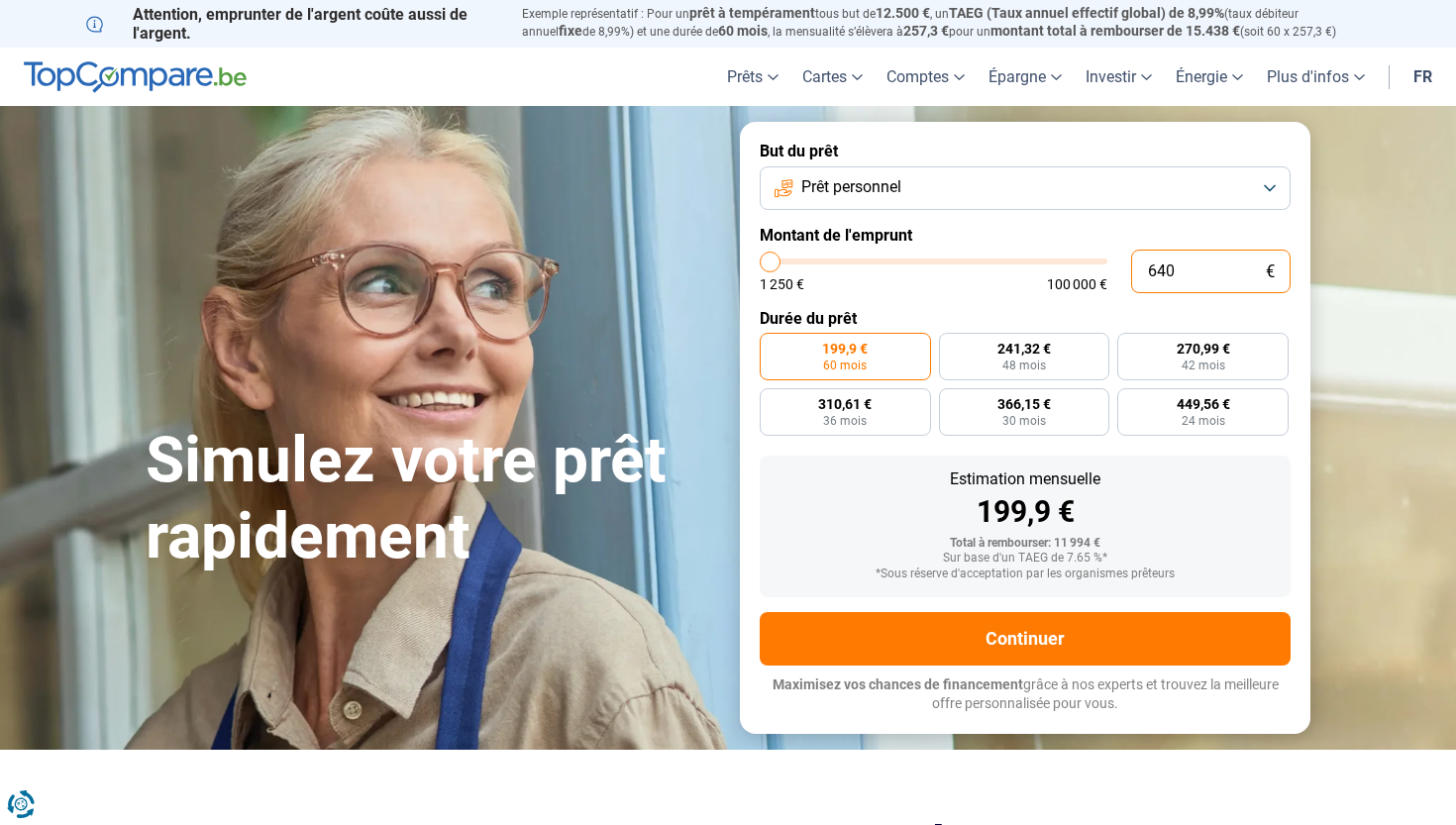 type on "6.400" 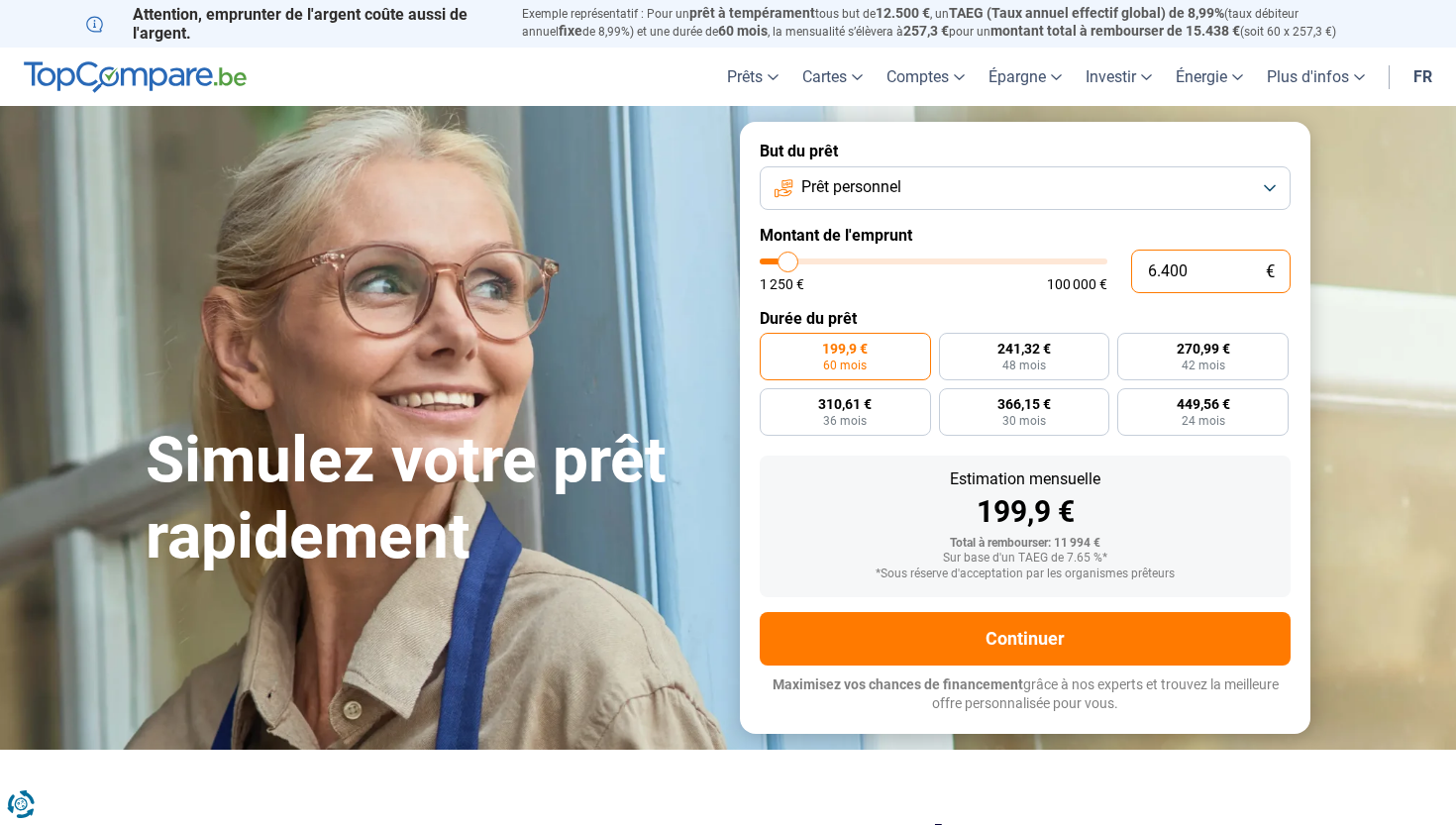 type on "64.000" 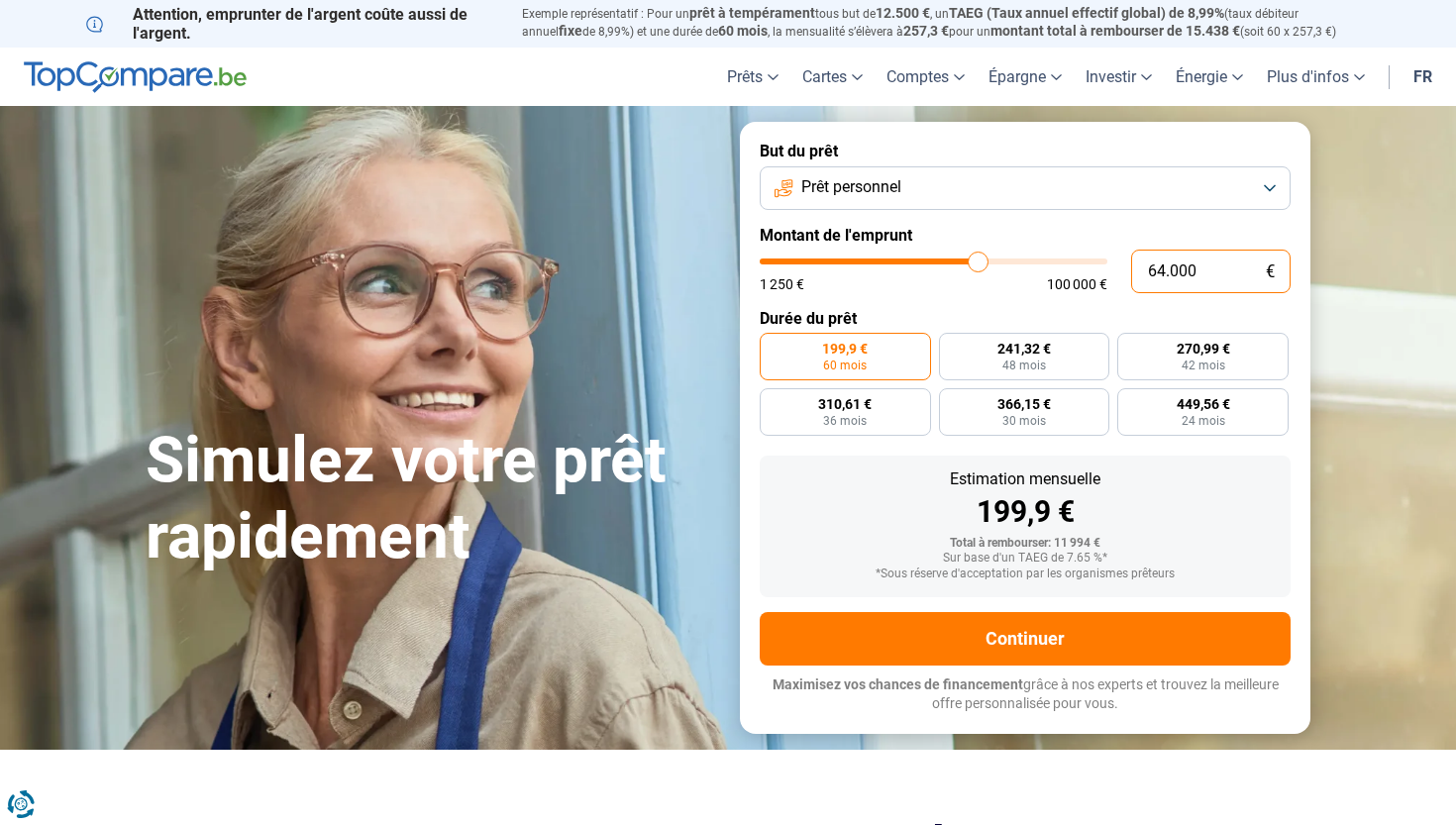 radio on "false" 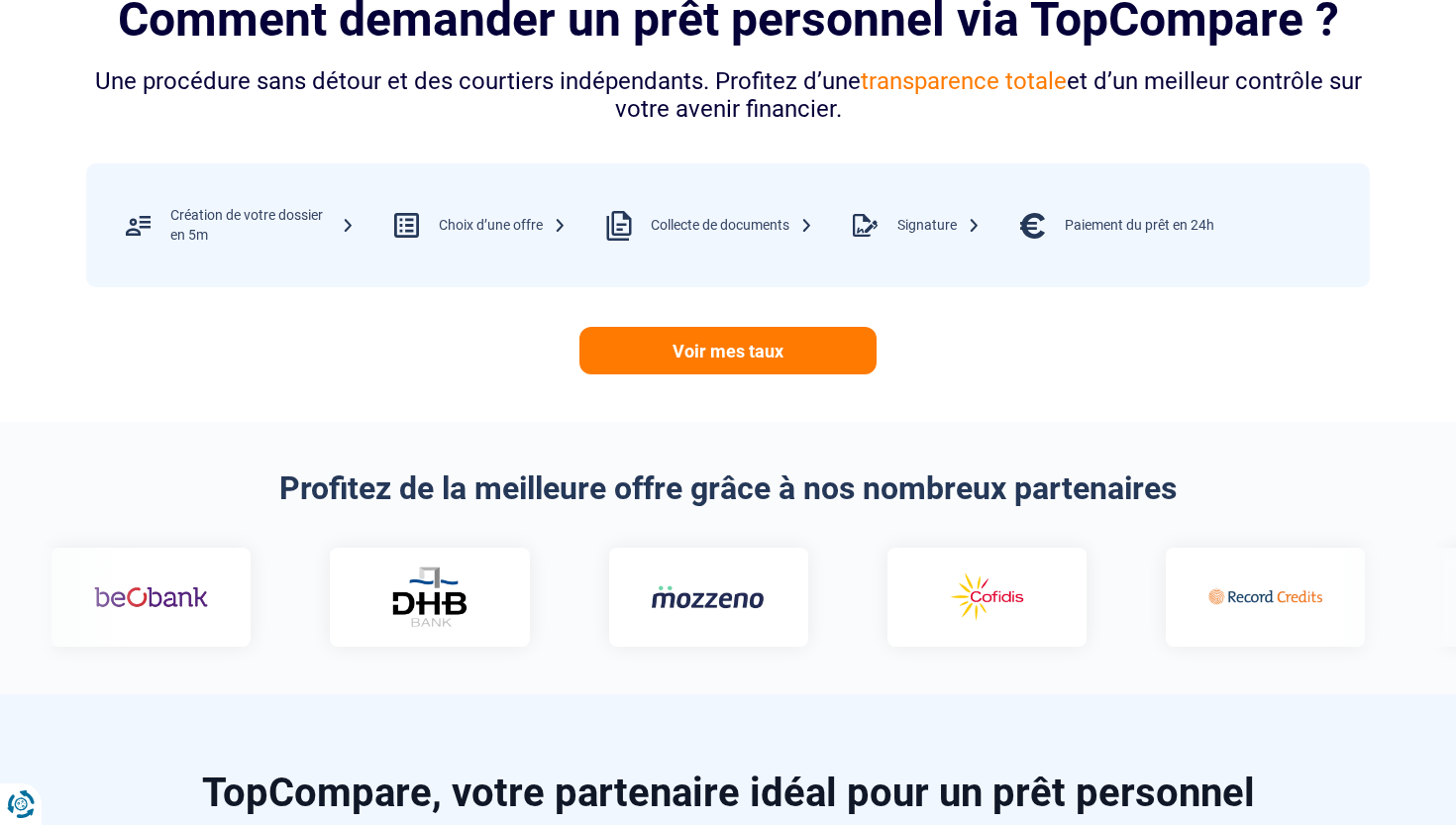 scroll, scrollTop: 891, scrollLeft: 0, axis: vertical 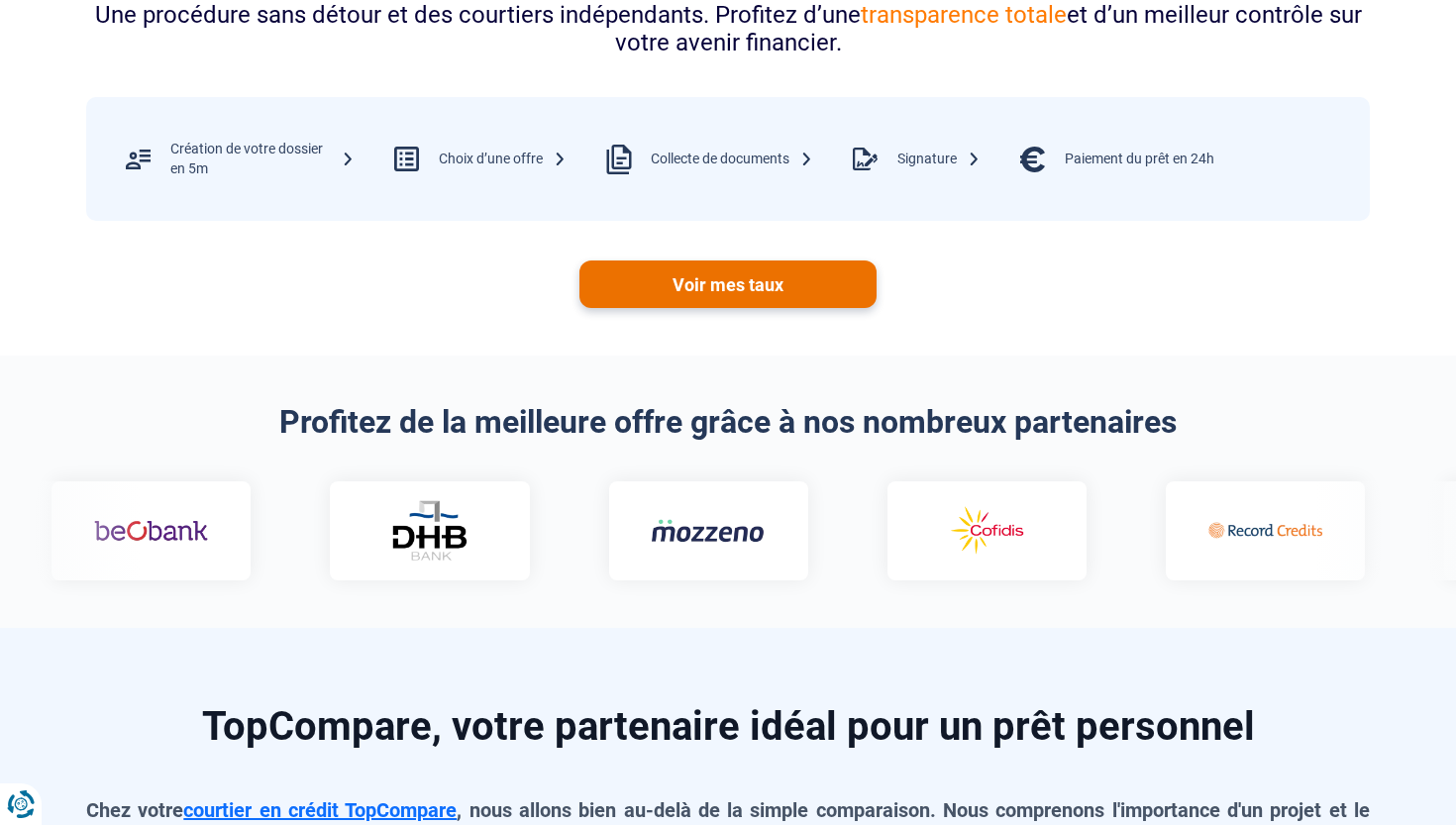 type on "64.000" 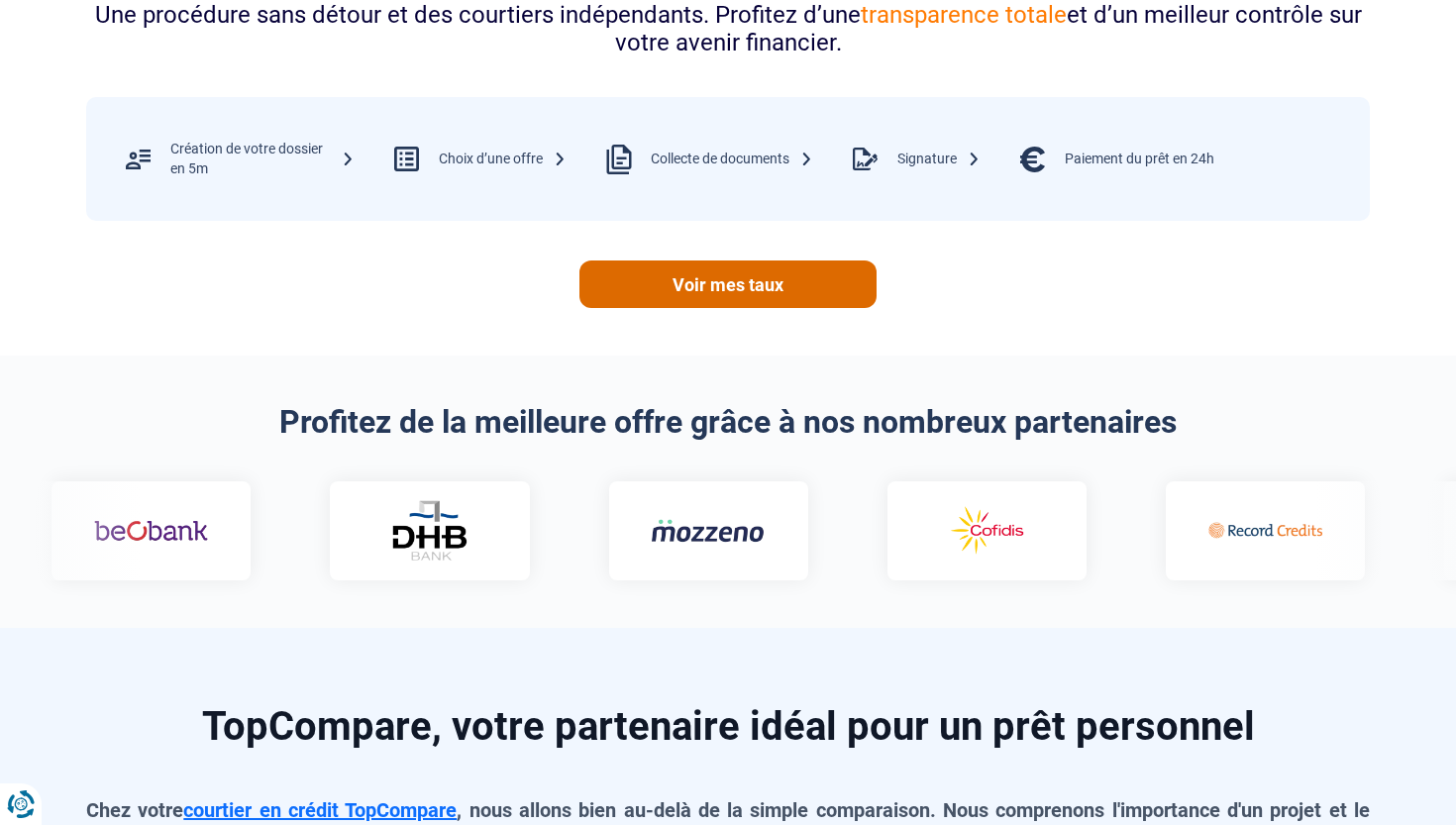 click on "Voir mes taux" at bounding box center [728, 284] 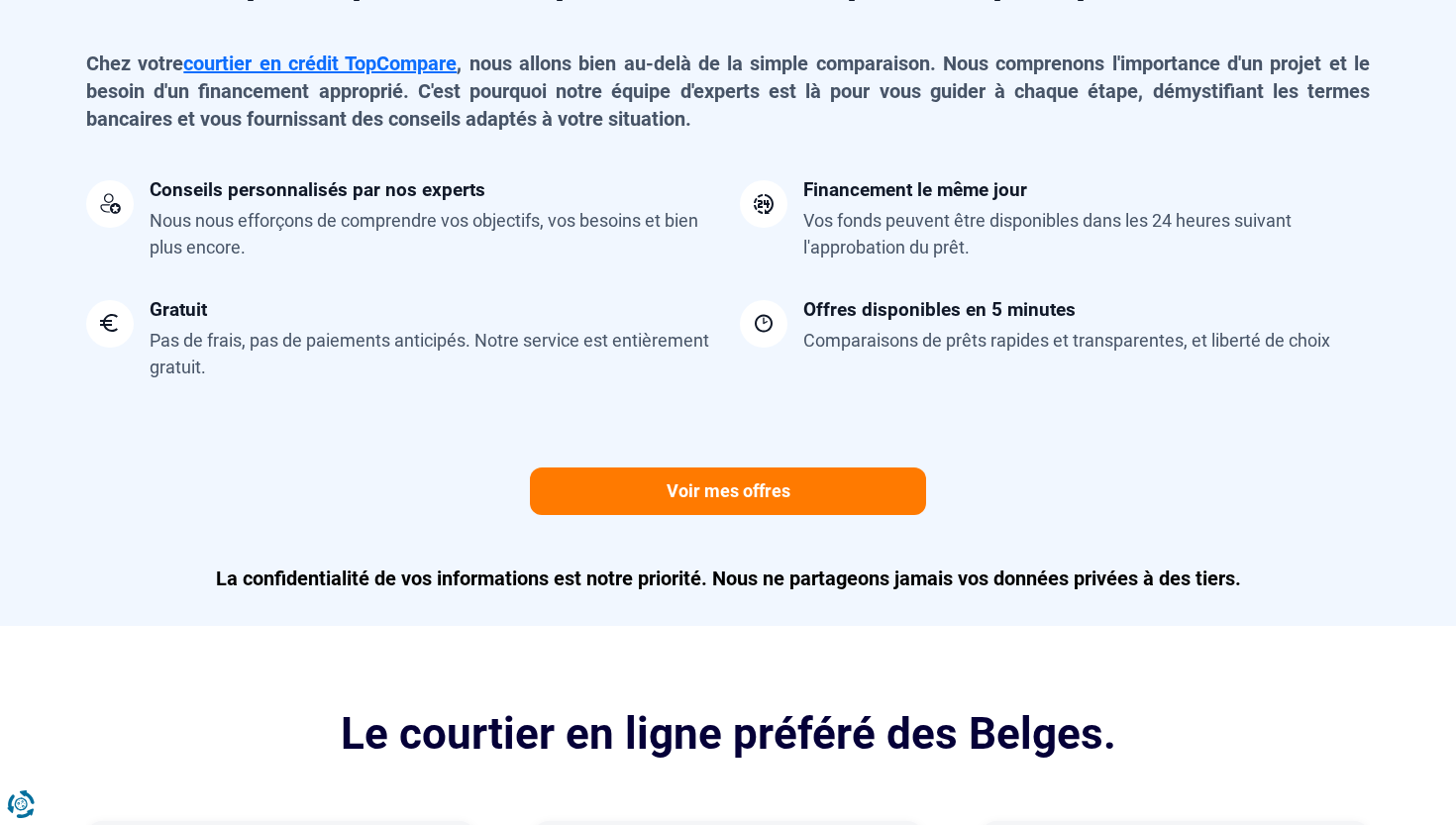 scroll, scrollTop: 1684, scrollLeft: 0, axis: vertical 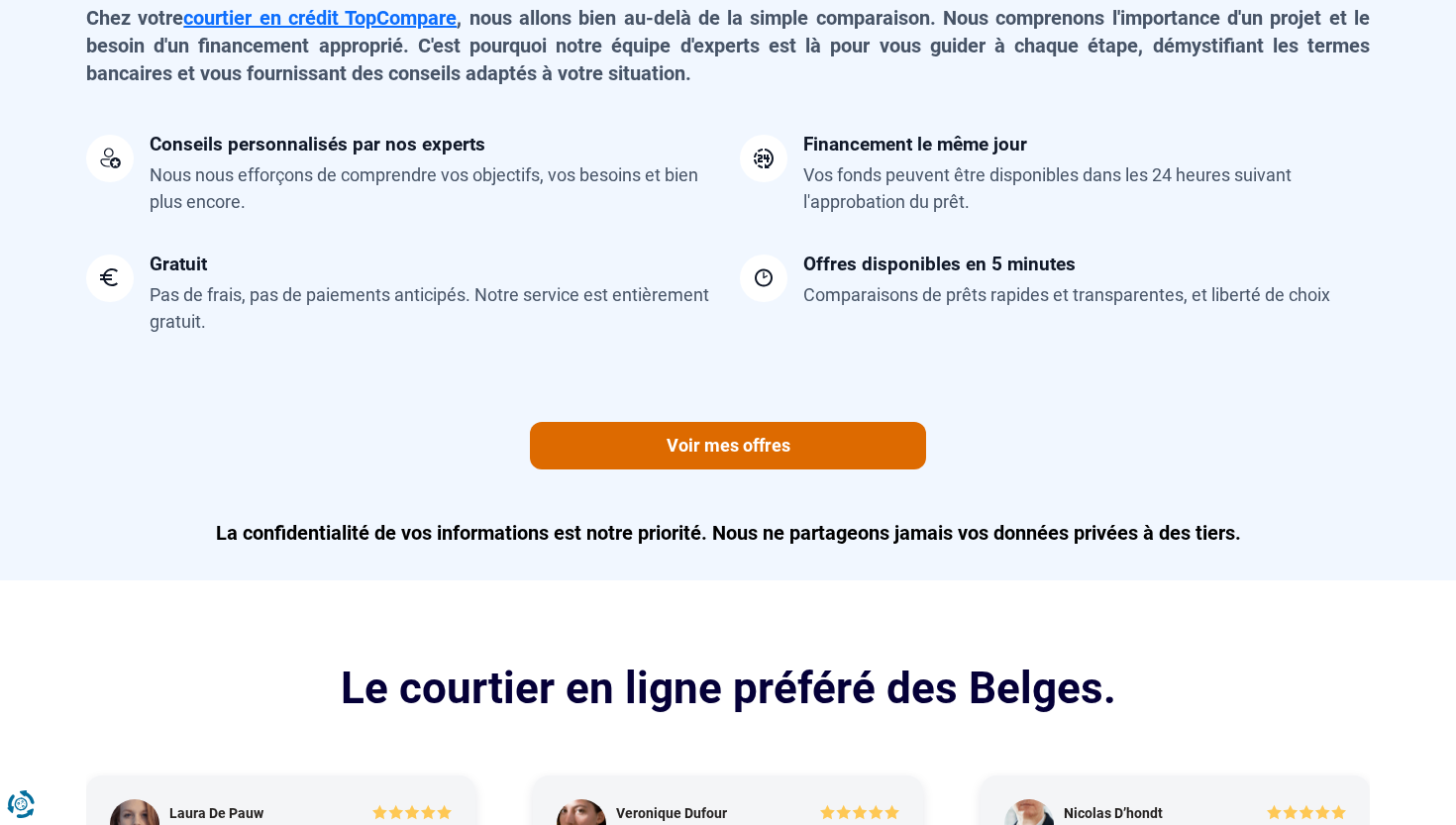 click on "Voir mes offres" at bounding box center (728, 446) 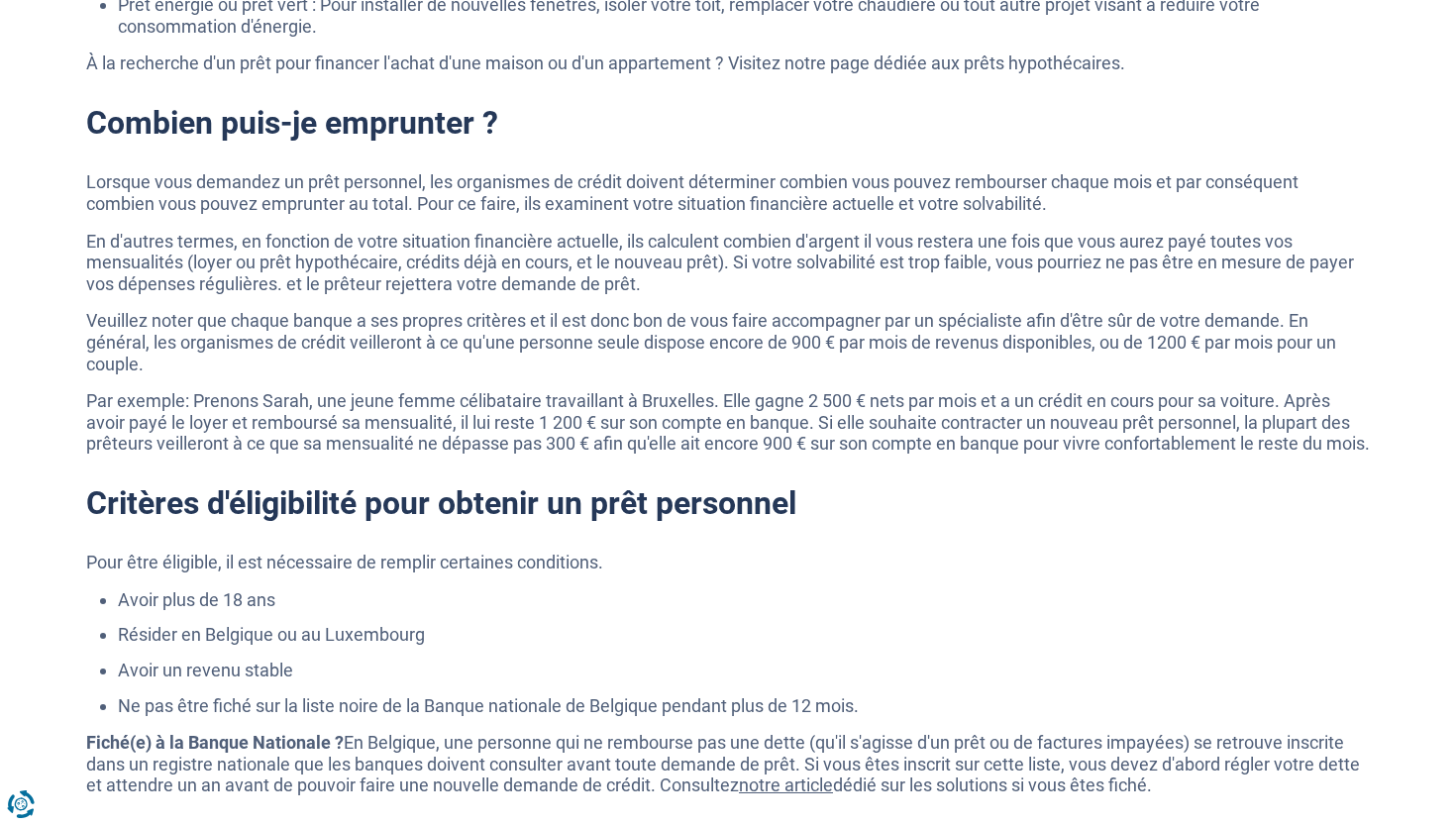 scroll, scrollTop: 4556, scrollLeft: 0, axis: vertical 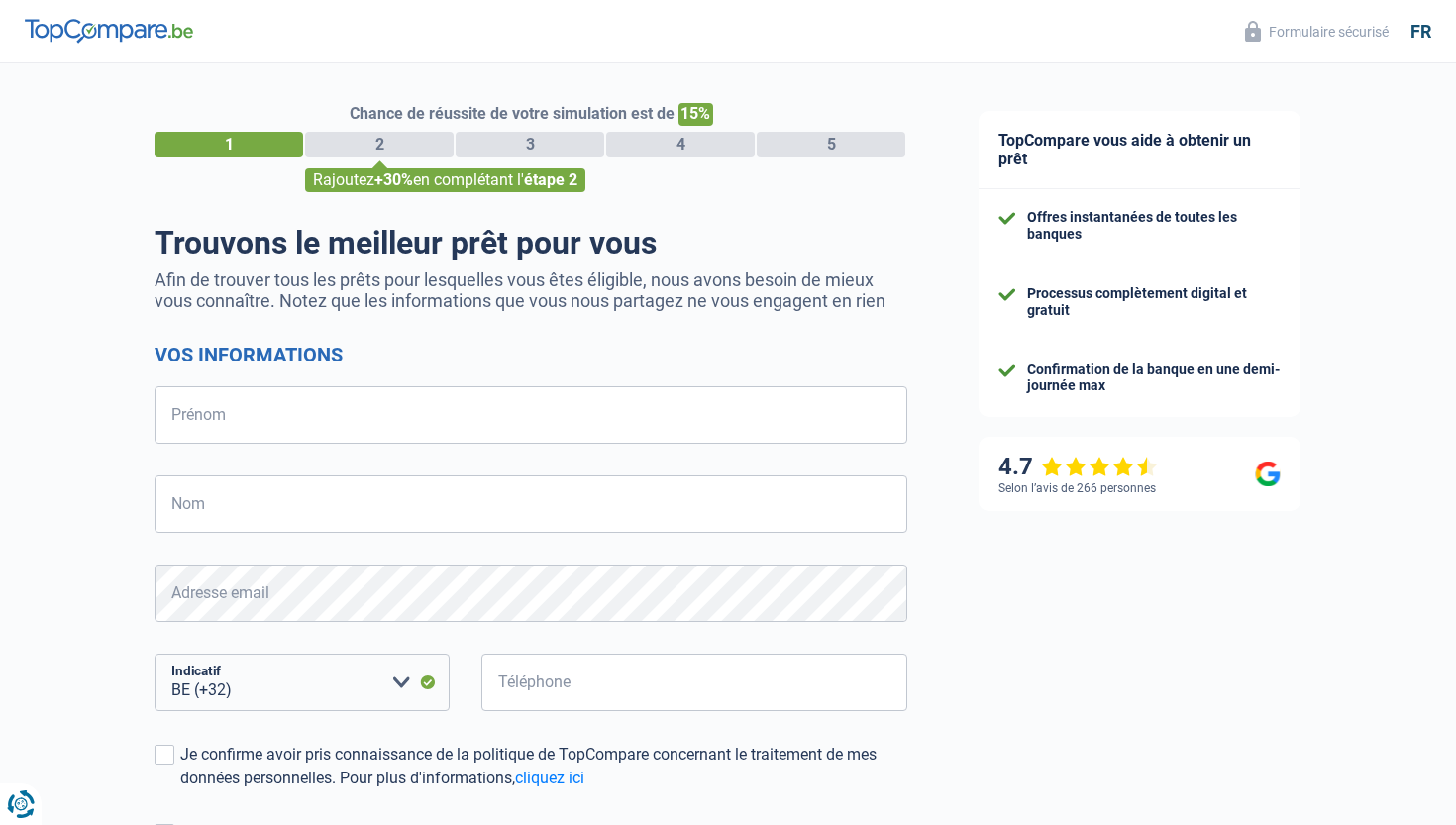 select on "32" 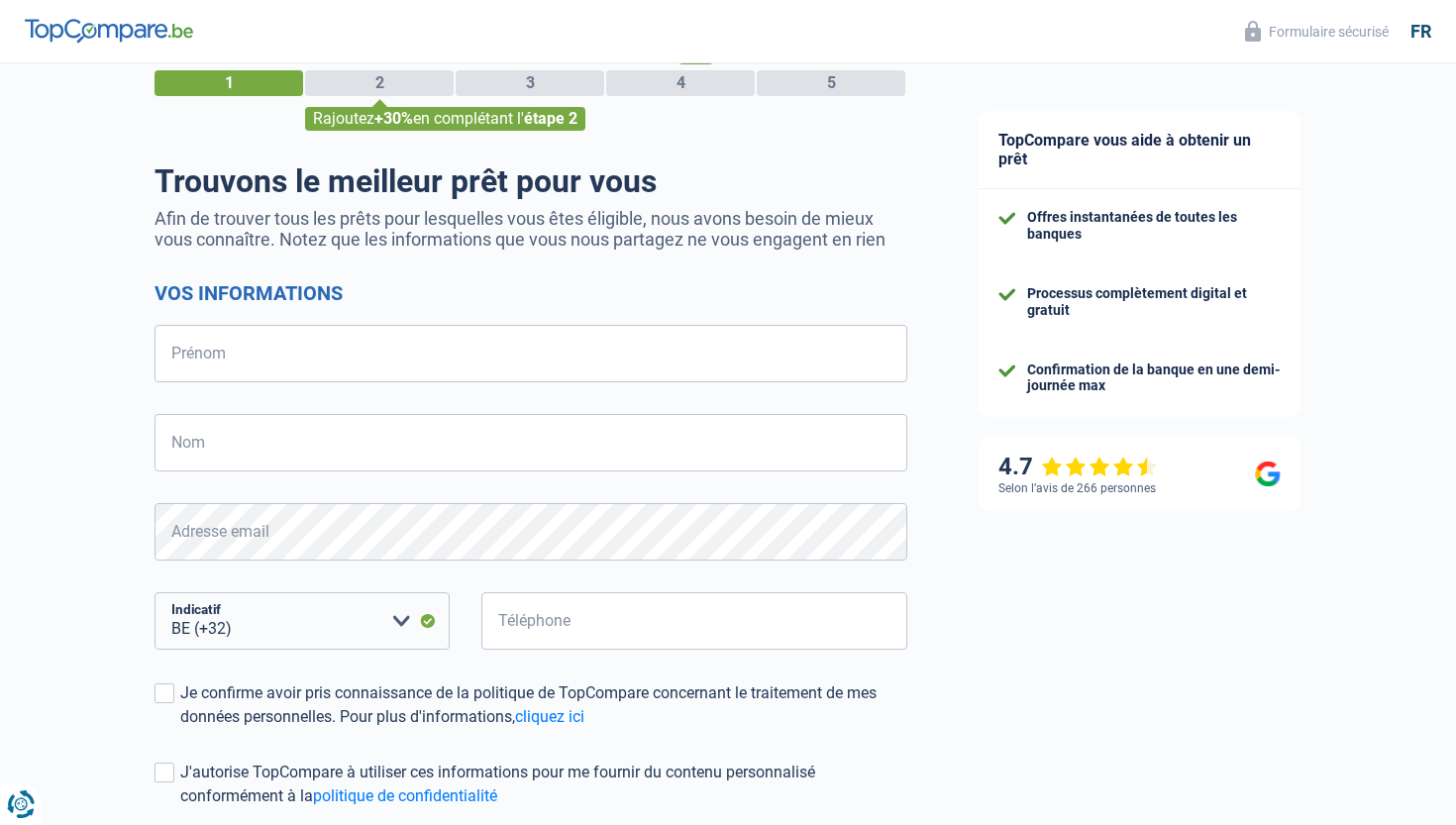 scroll, scrollTop: 0, scrollLeft: 0, axis: both 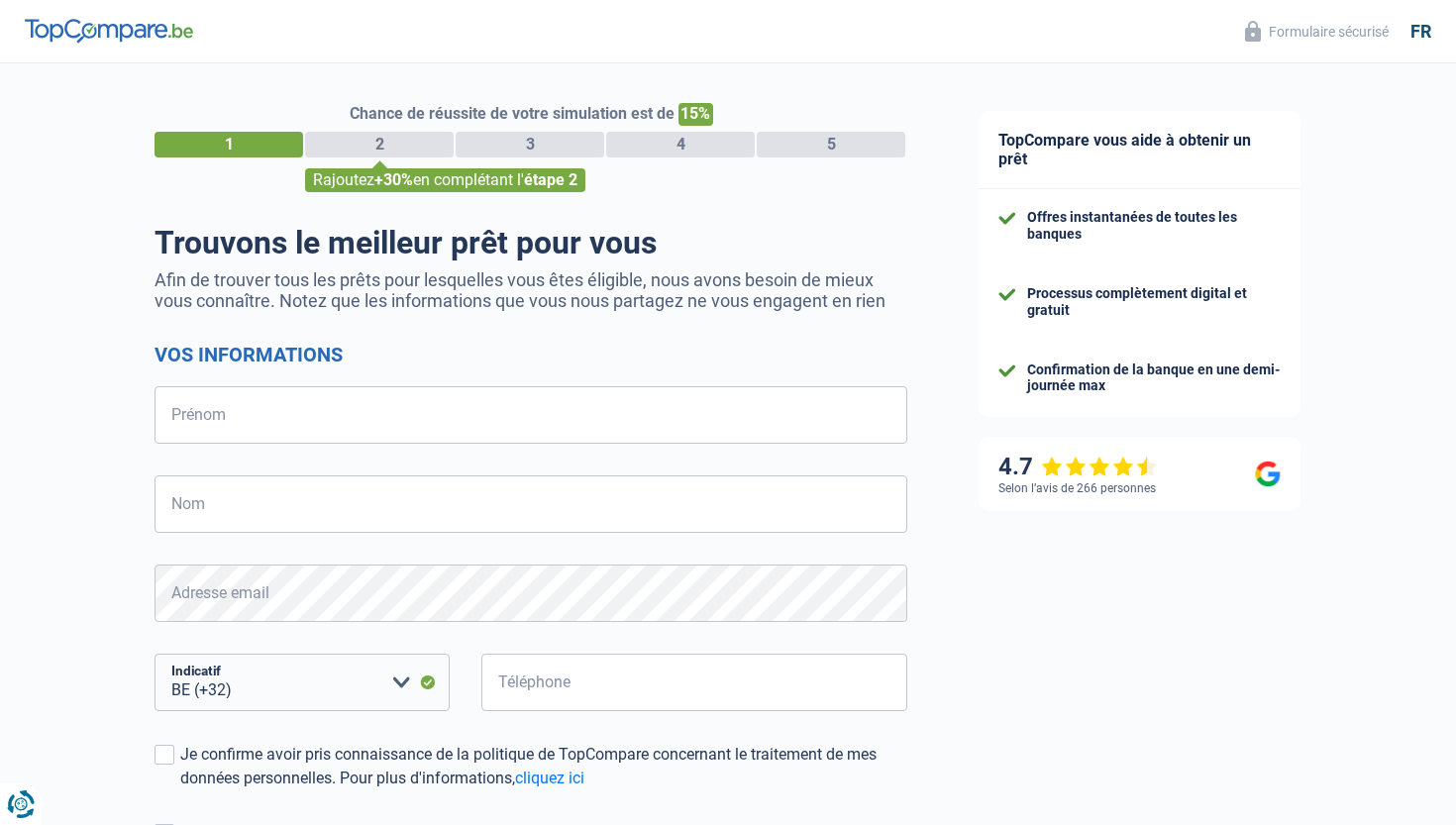 click on "2" at bounding box center (379, 145) 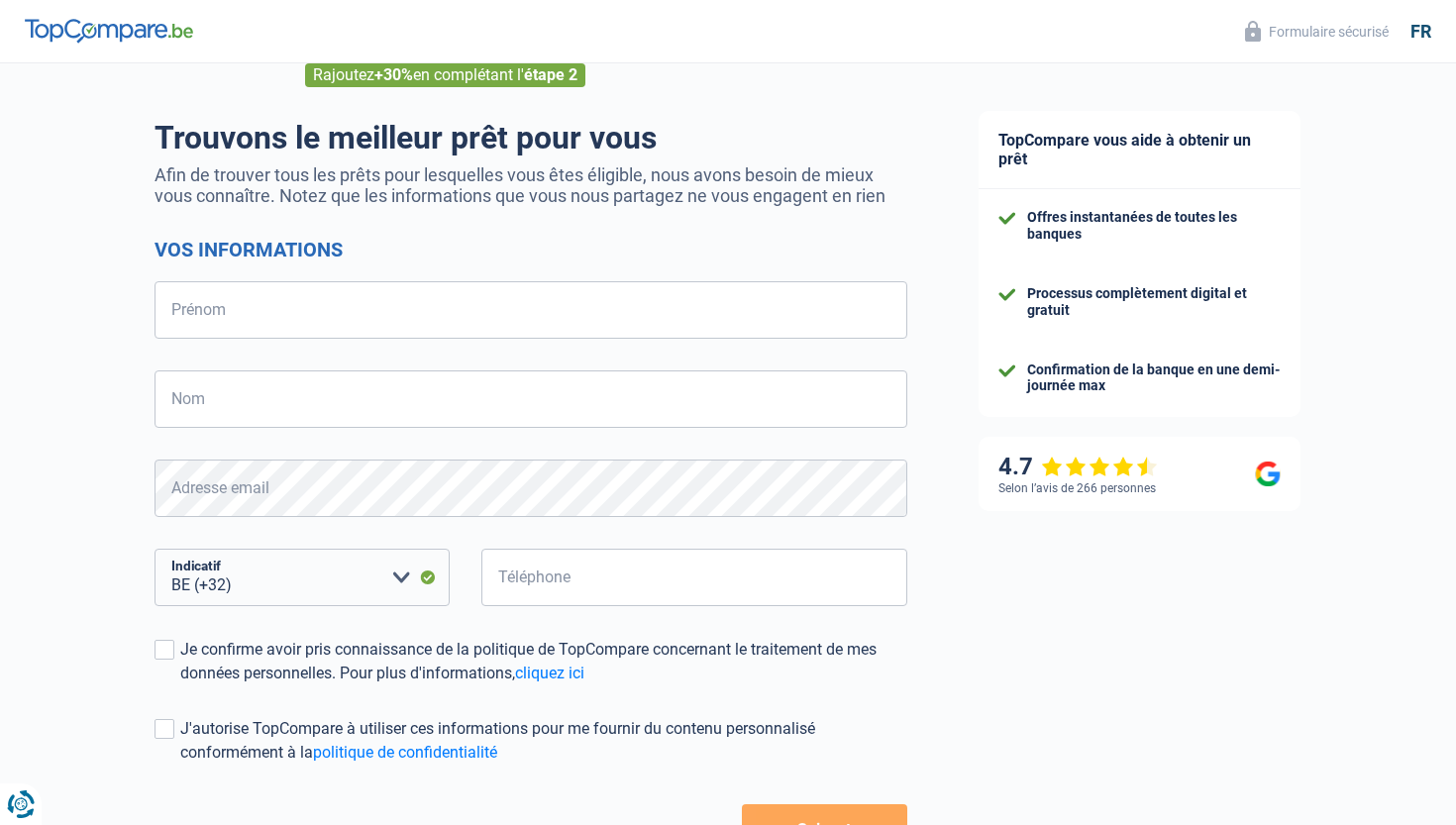 scroll, scrollTop: 0, scrollLeft: 0, axis: both 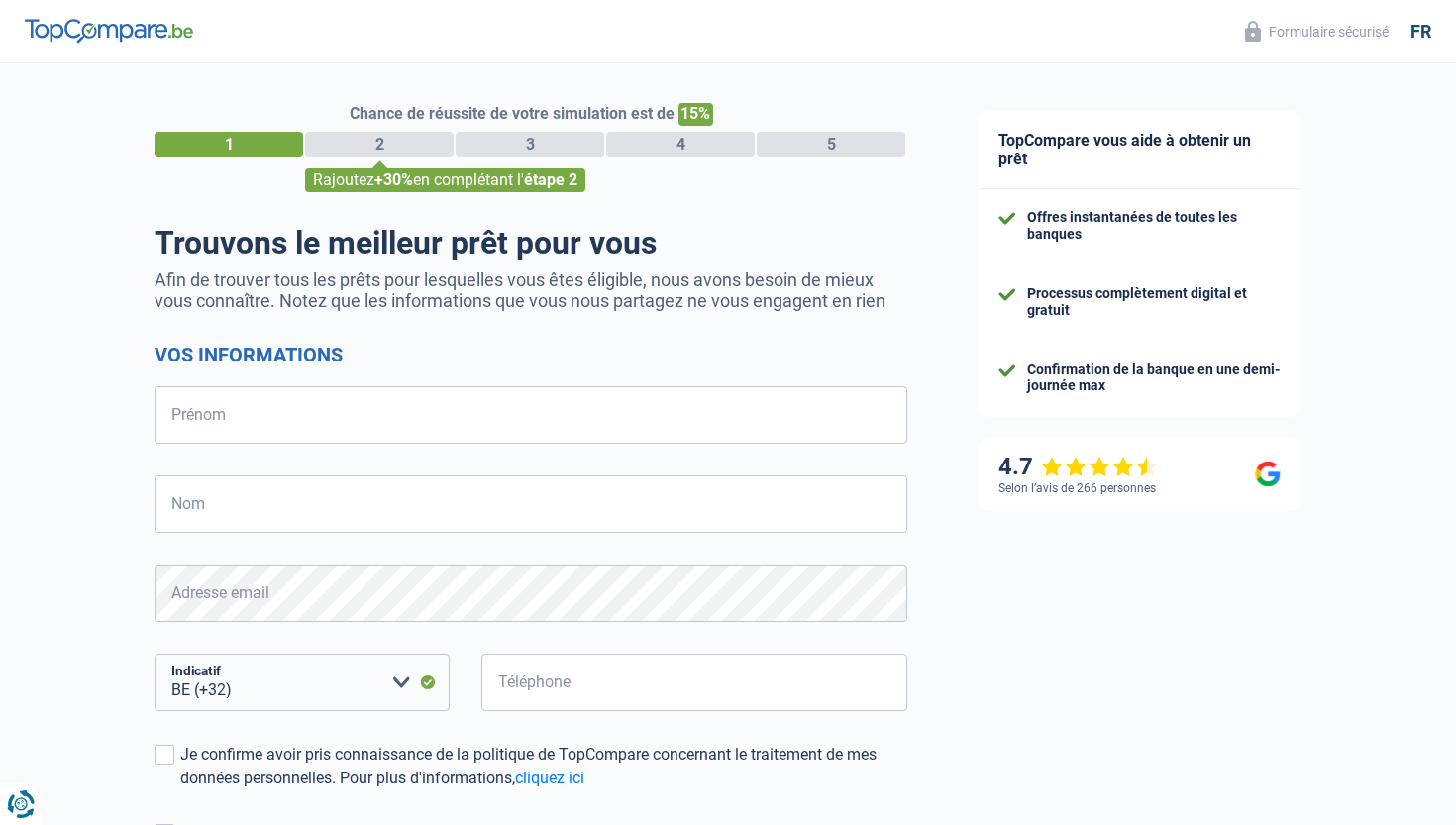 select on "32" 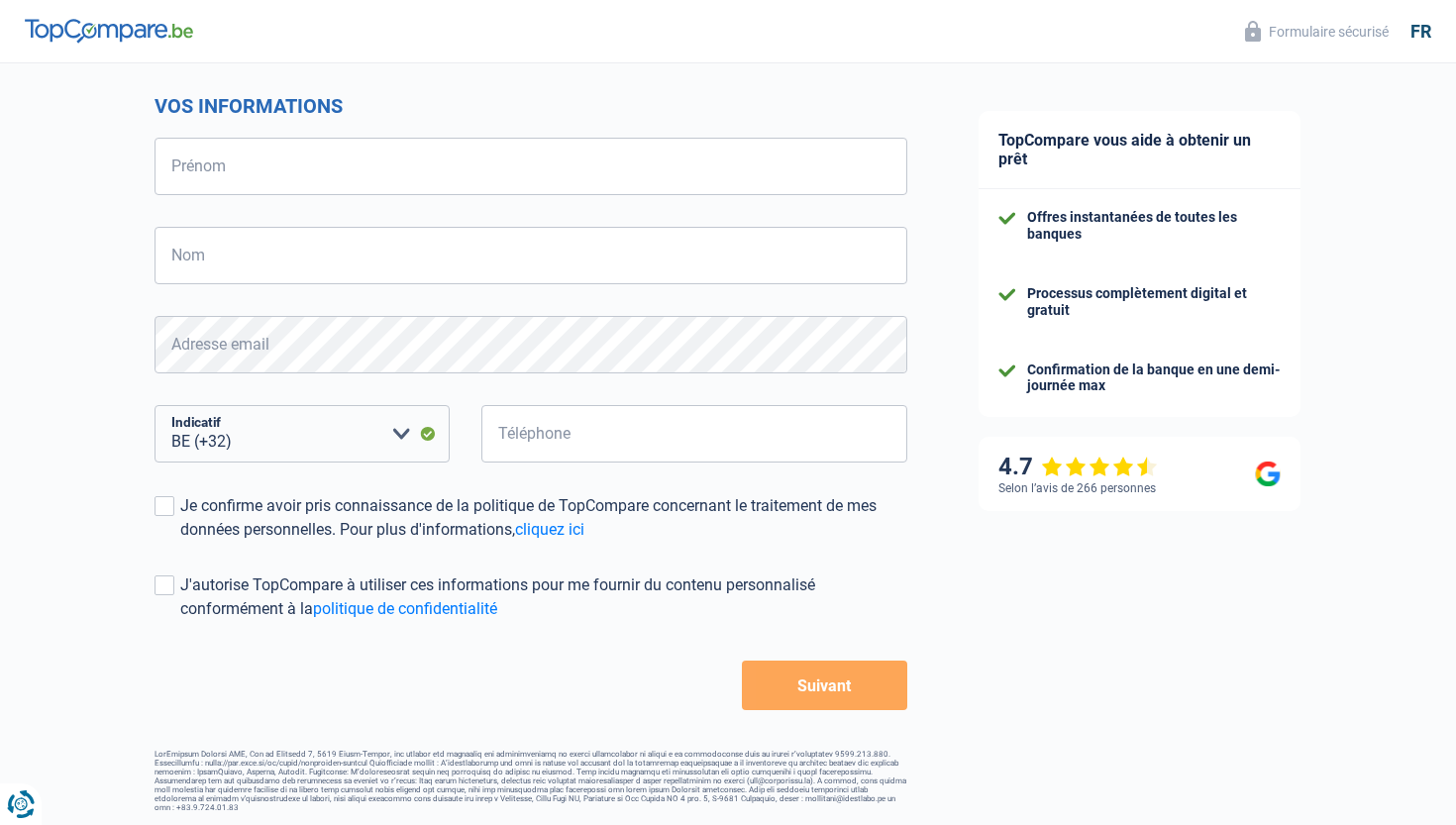 scroll, scrollTop: 251, scrollLeft: 0, axis: vertical 